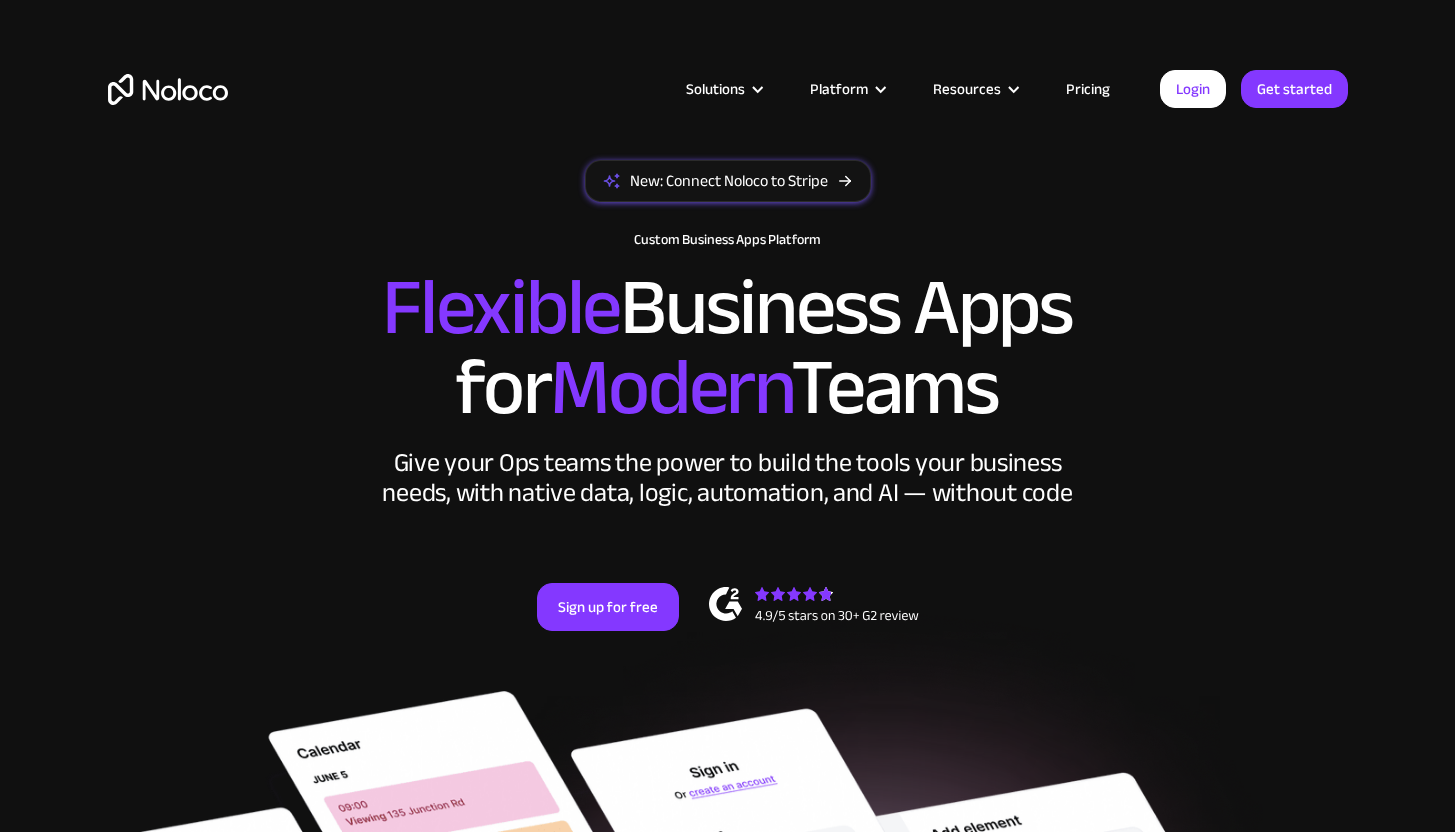 click on "Login" at bounding box center (1193, 89) 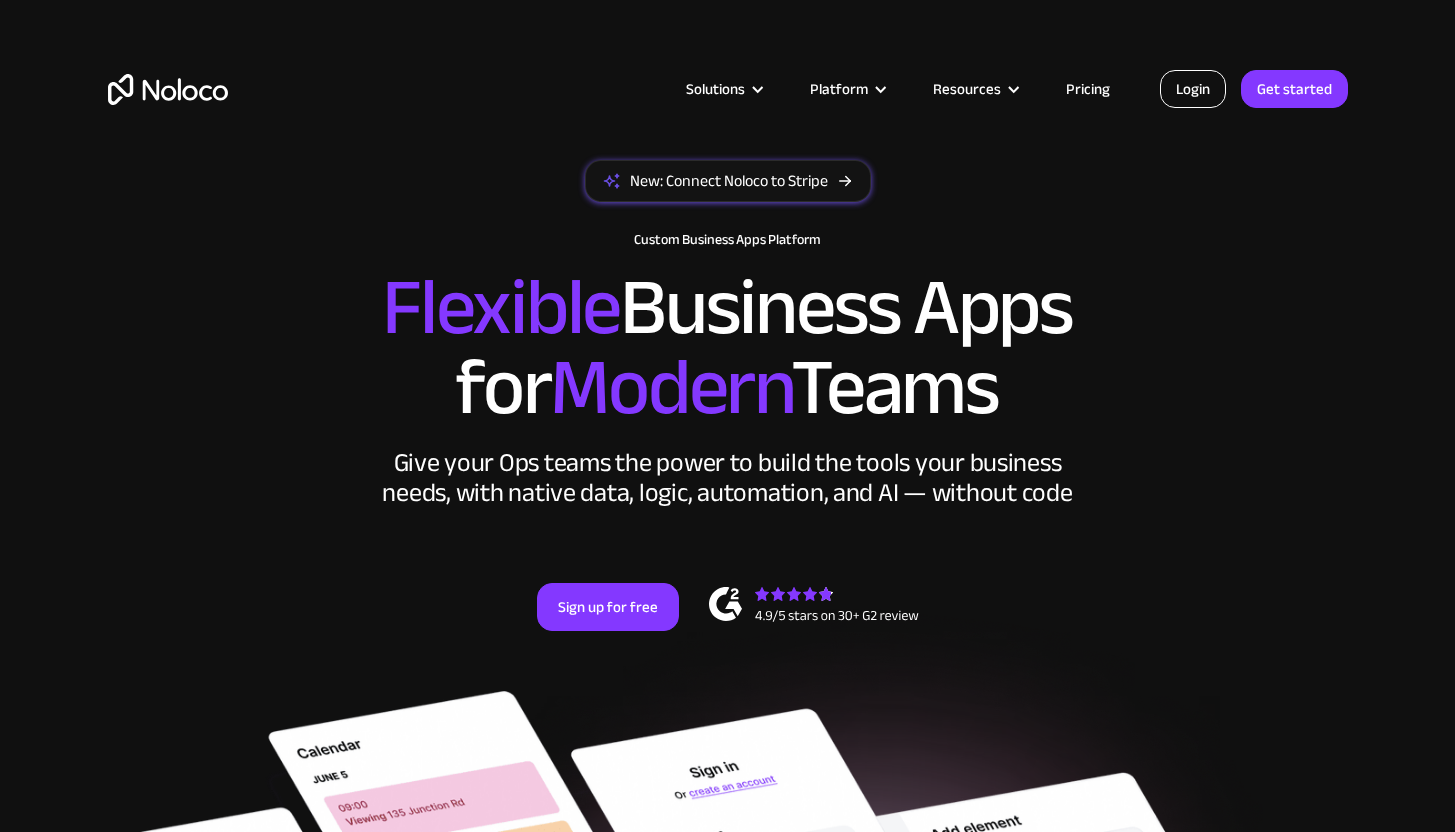 scroll, scrollTop: 0, scrollLeft: 0, axis: both 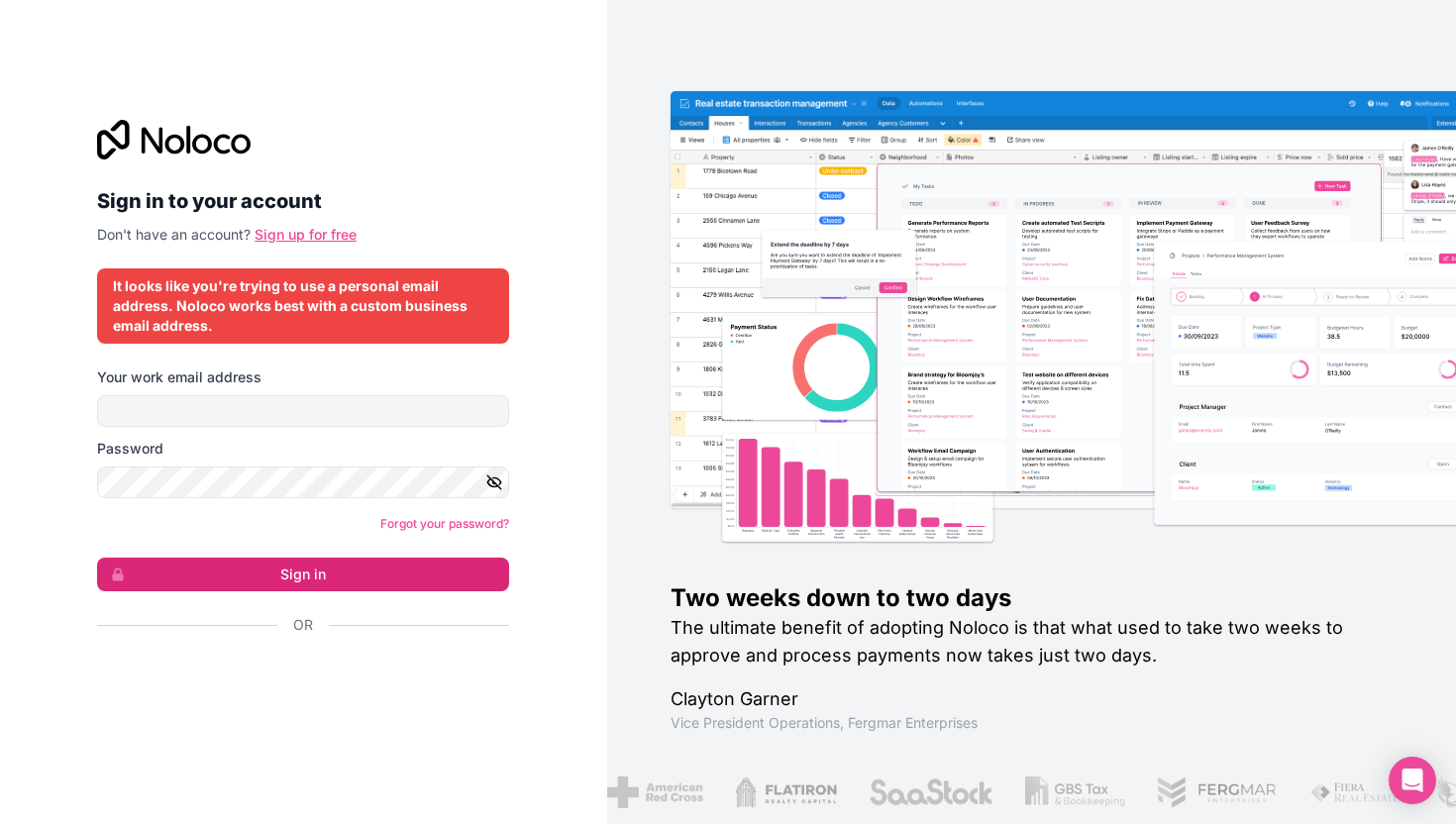 click on "Sign up for free" at bounding box center (305, 234) 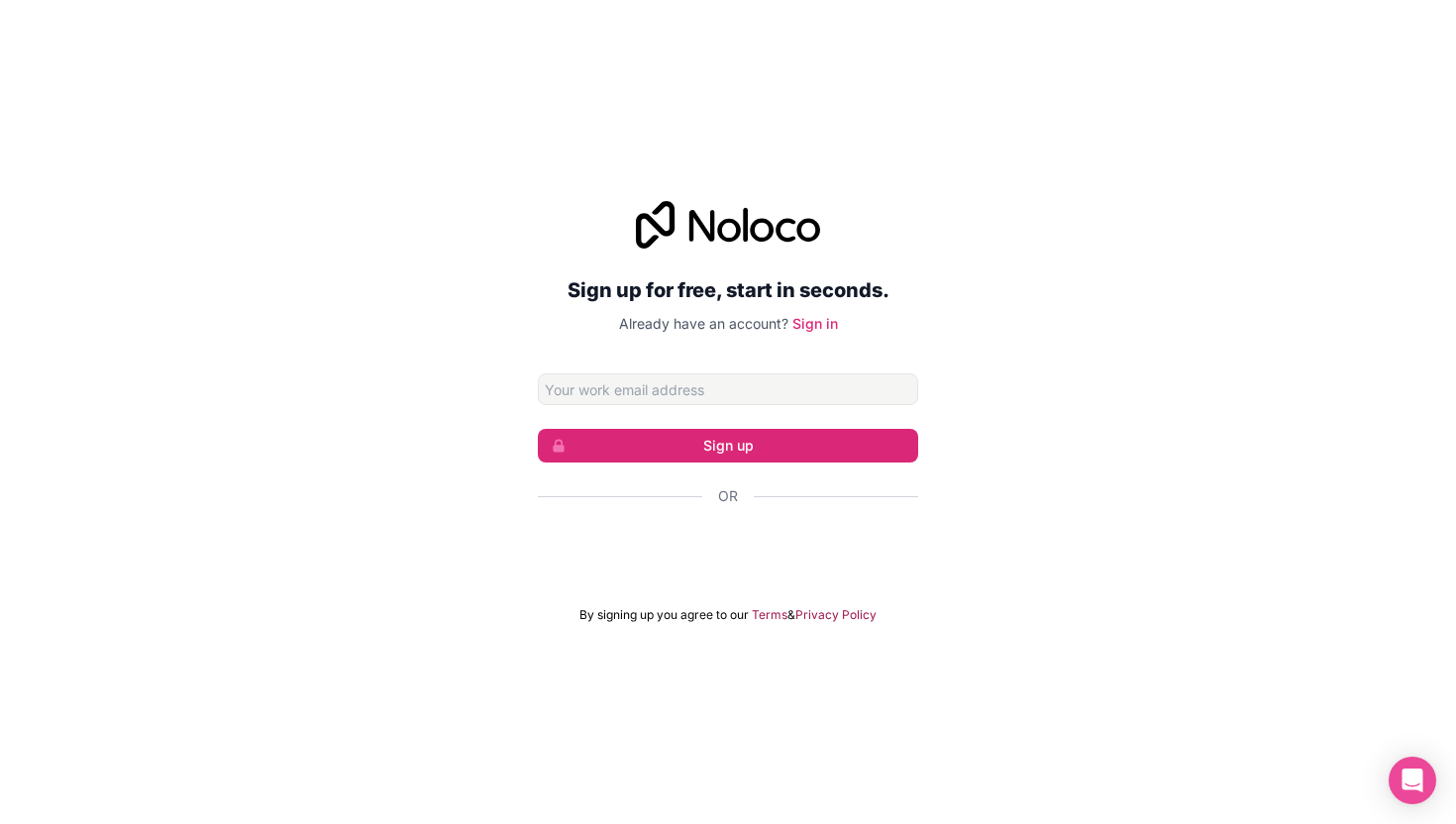 type on "kerwin@rangeflyers.com" 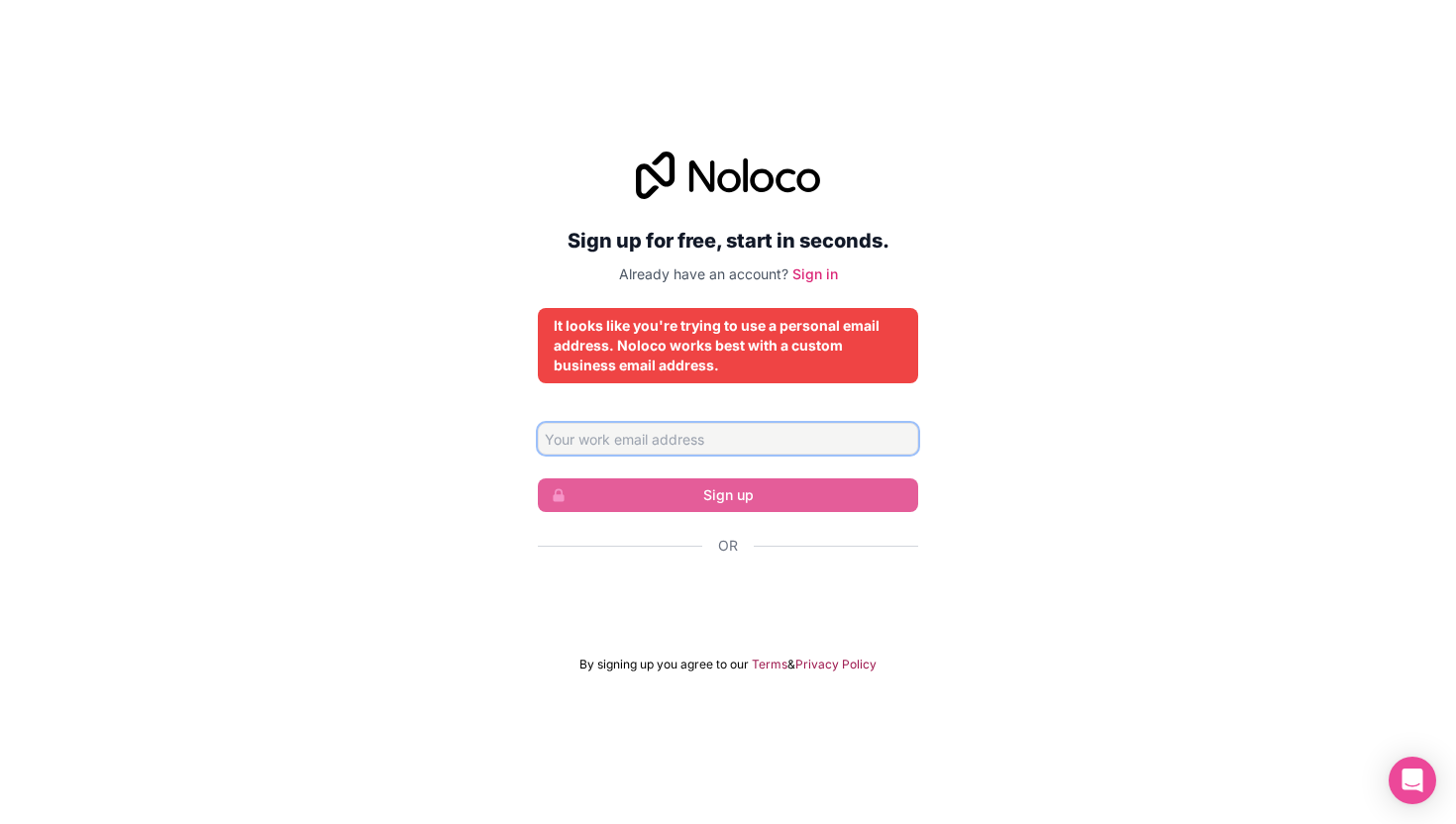 click at bounding box center (728, 439) 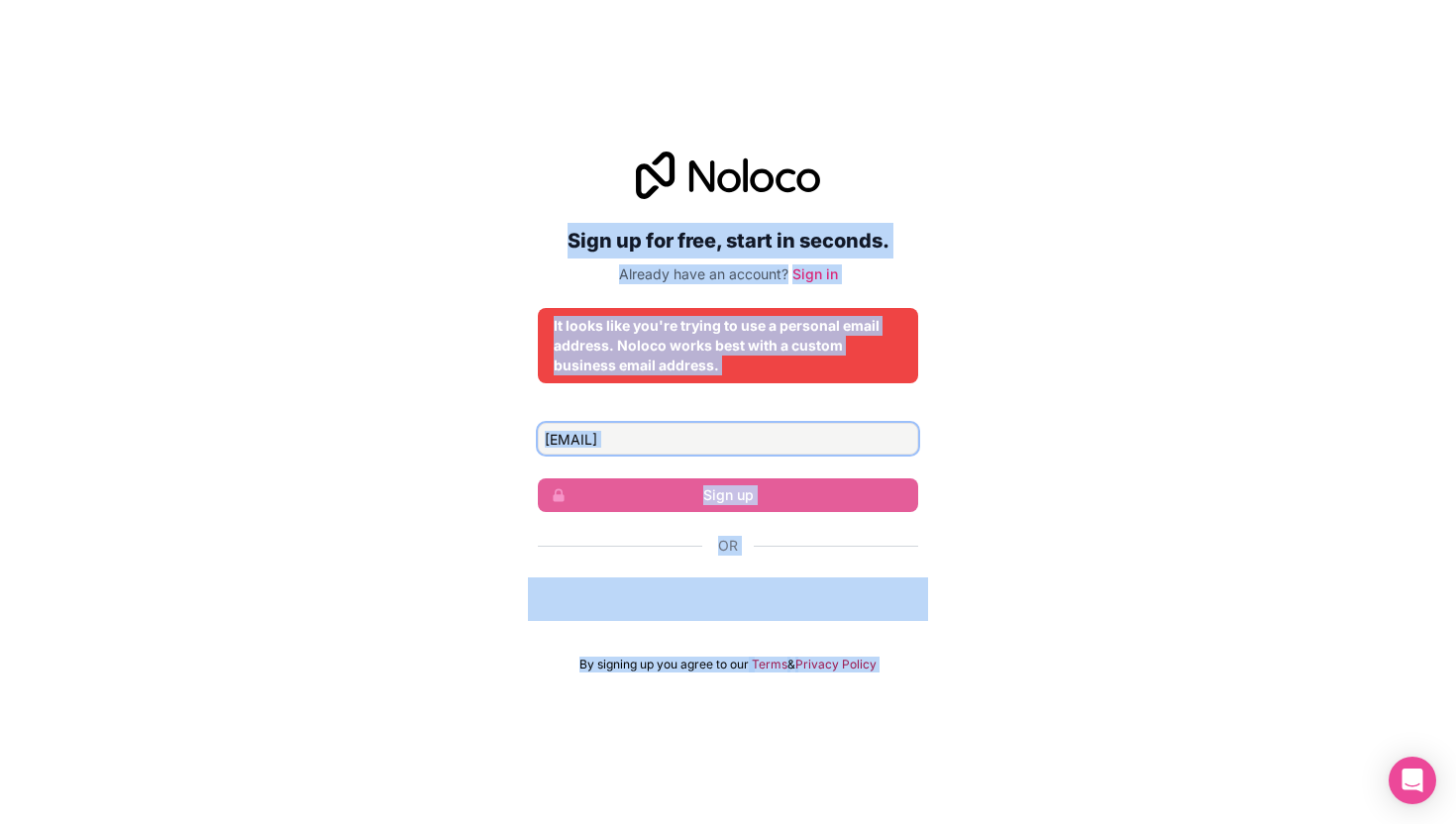 click on "[USERNAME]@[DOMAIN].com" at bounding box center (728, 439) 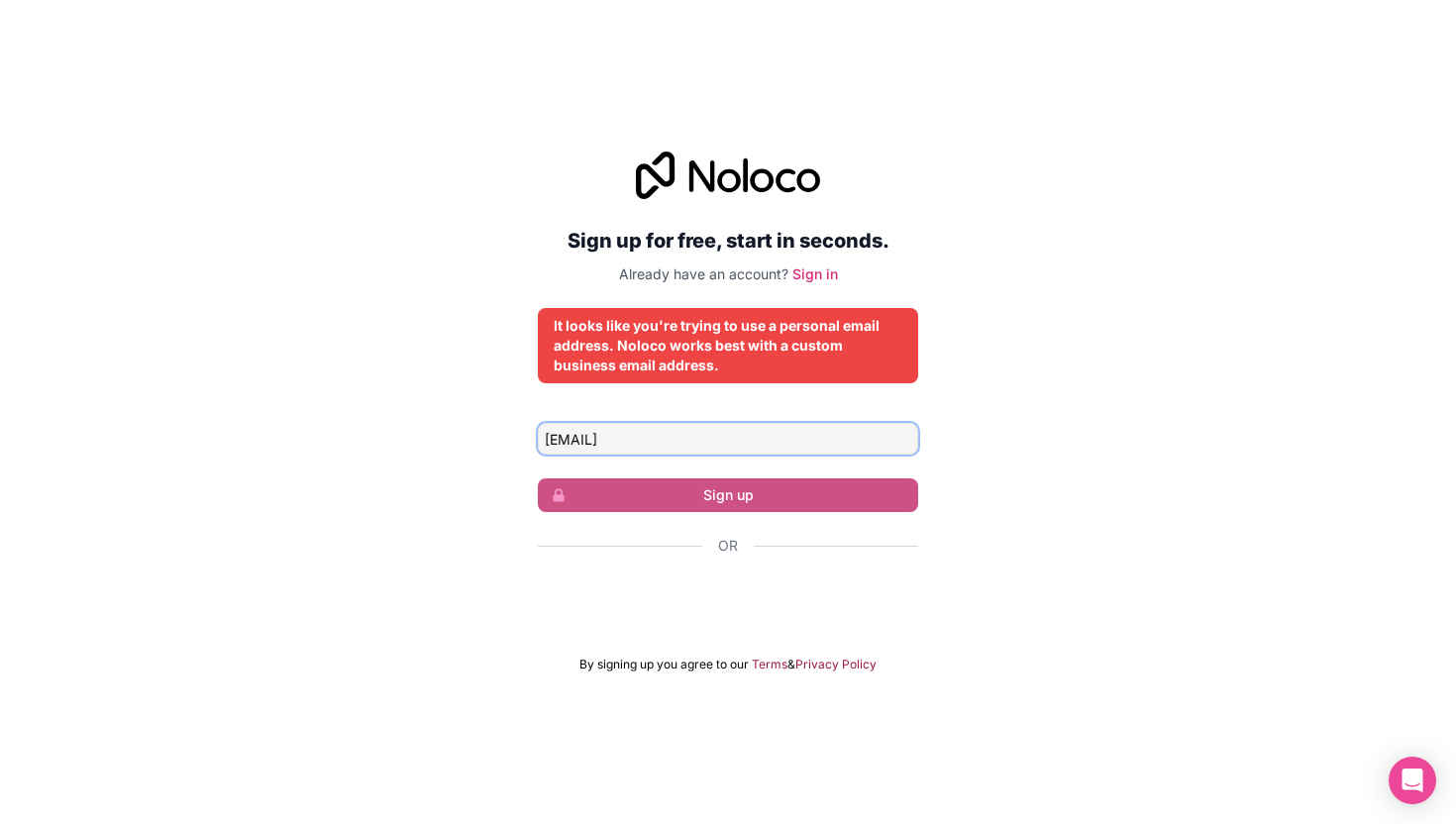 type on "[USERNAME]@[DOMAIN].com" 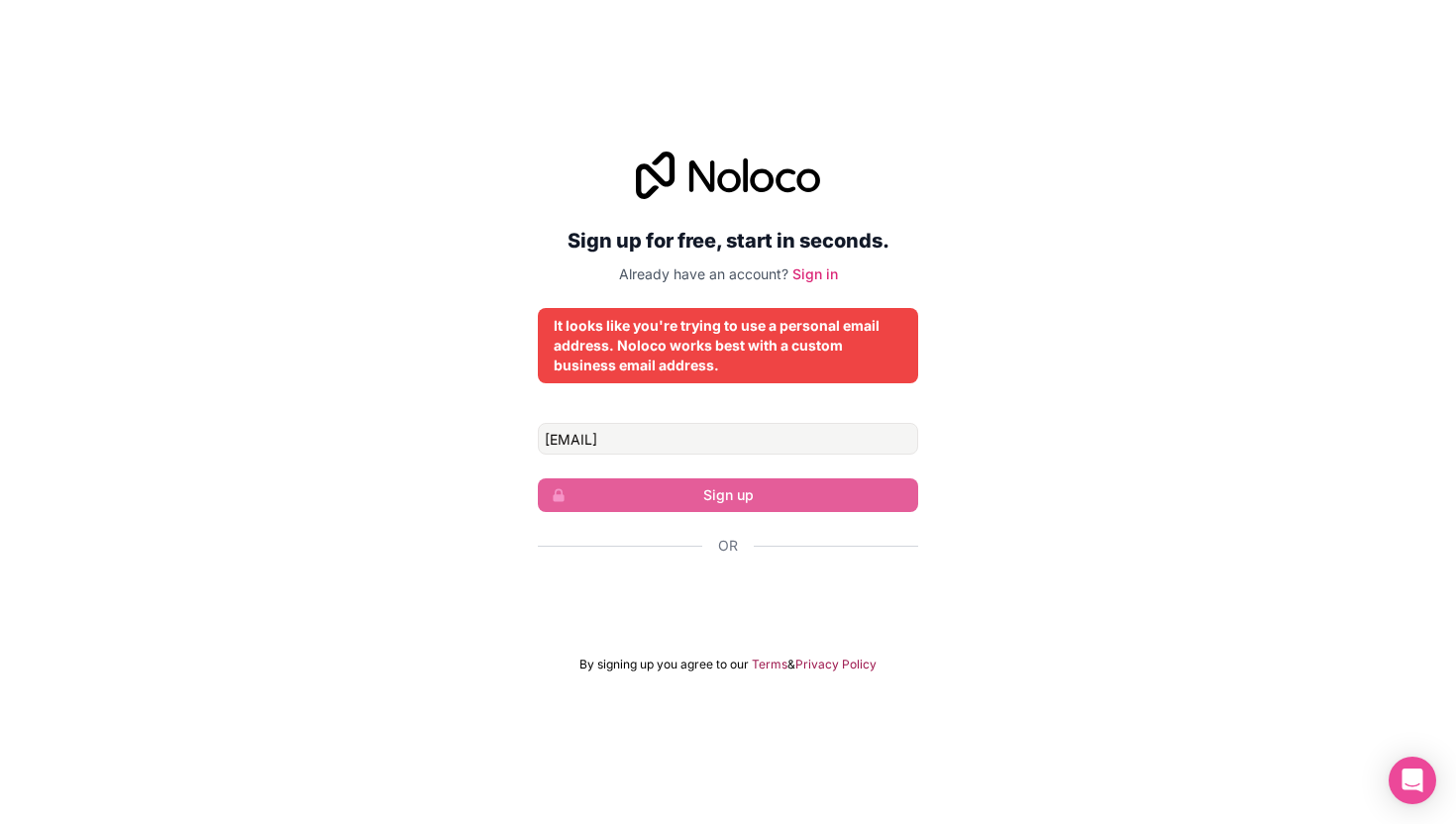 click on "Sign up for free, start in seconds. Already have an account? Sign in It looks like you're trying to use a personal email address. Noloco works best with a custom business email address. kerwin@sublimeaquatics.com Sign up Or By signing up you agree to our    Terms  &  Privacy Policy" at bounding box center [728, 412] 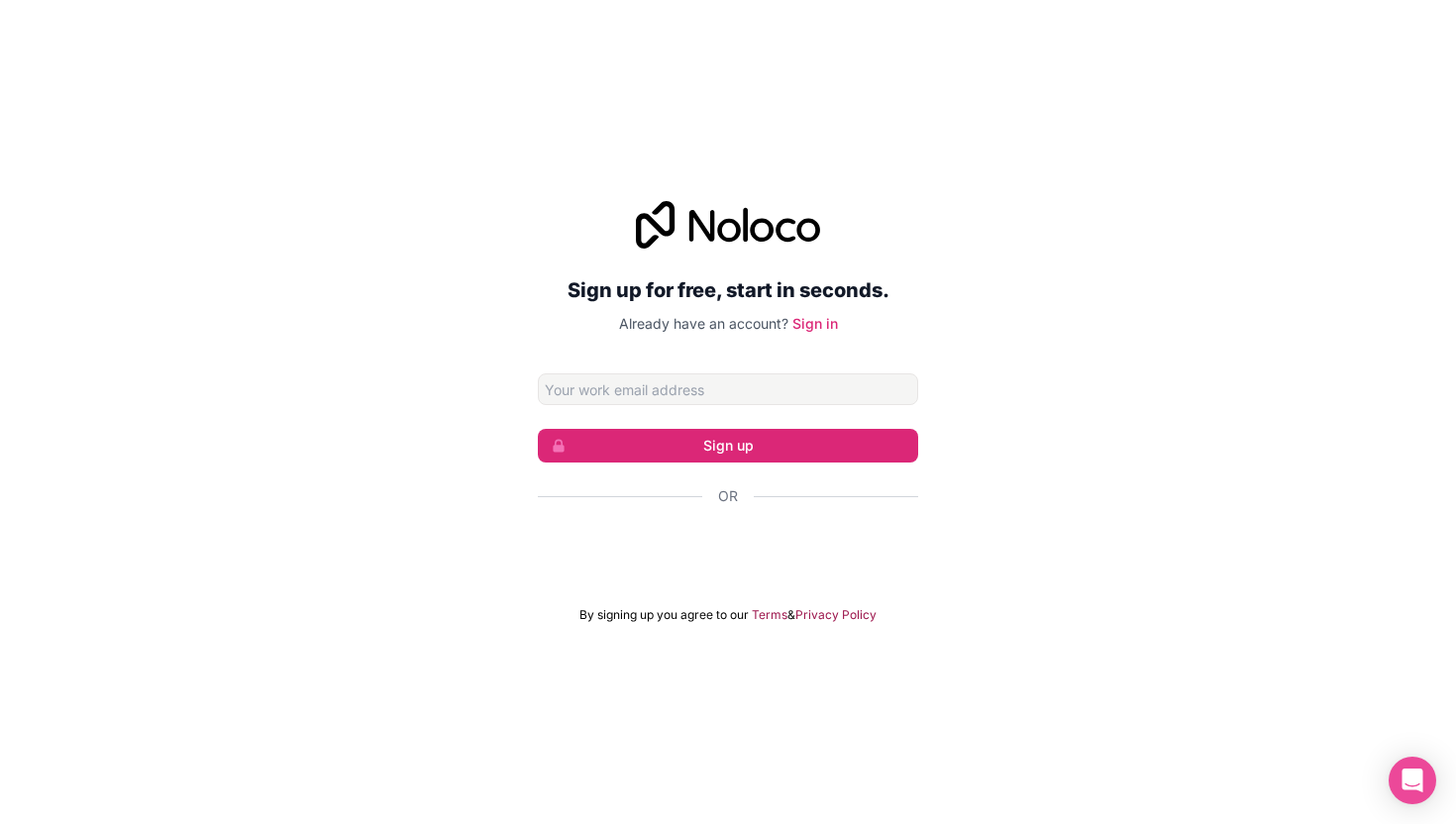 scroll, scrollTop: 0, scrollLeft: 0, axis: both 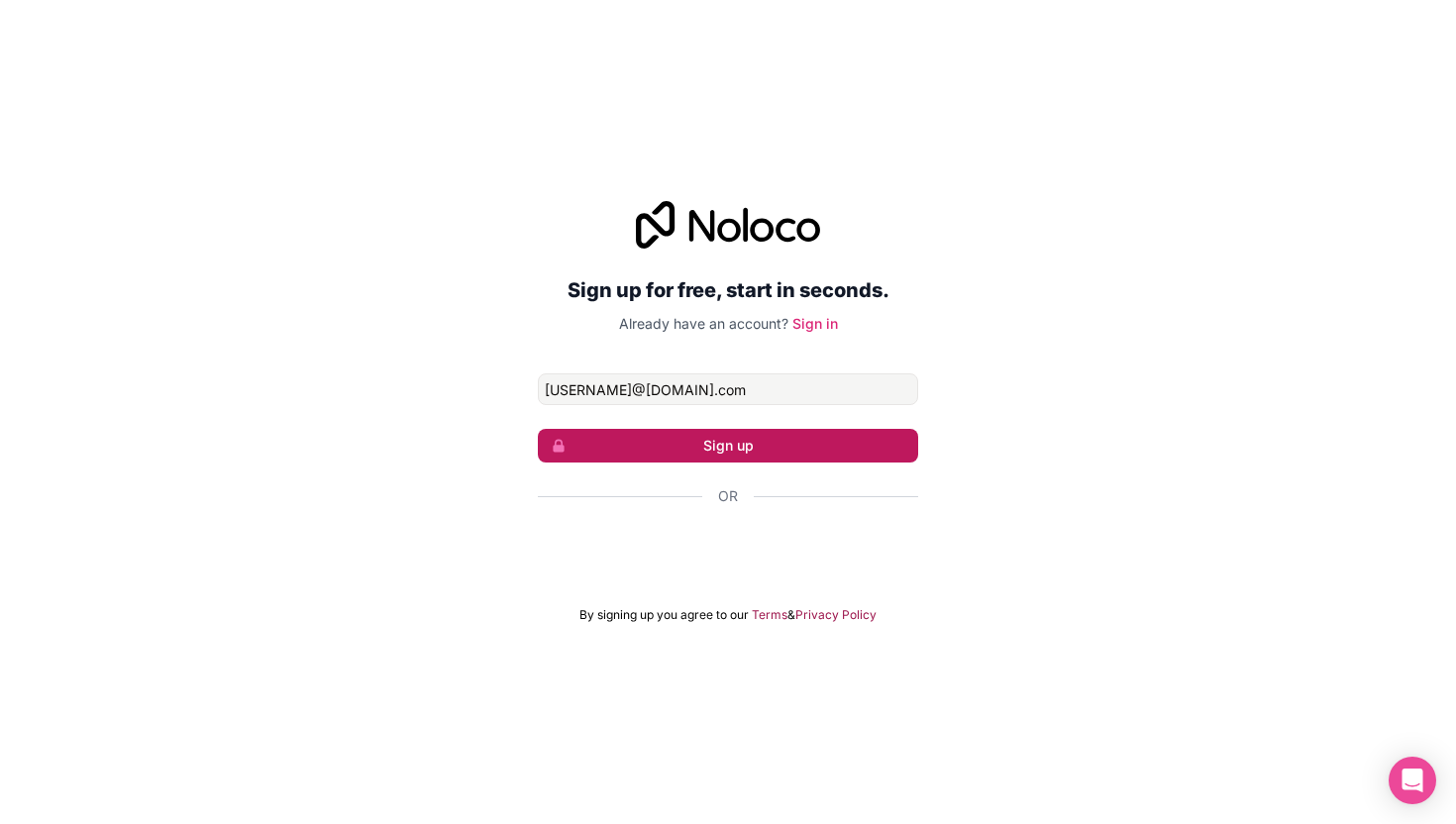 type on "[USERNAME]@[DOMAIN].com" 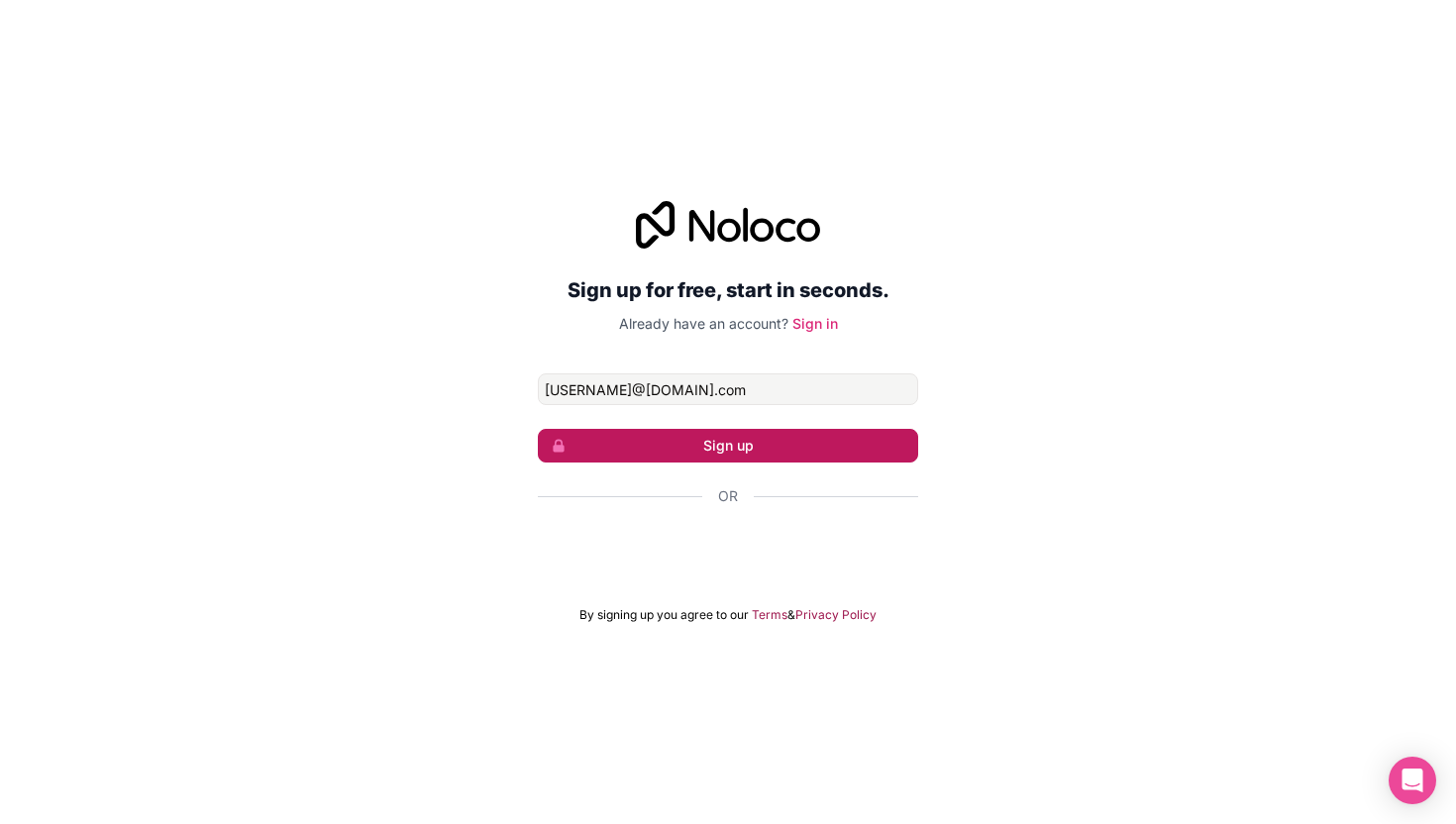click on "Sign up" at bounding box center (728, 446) 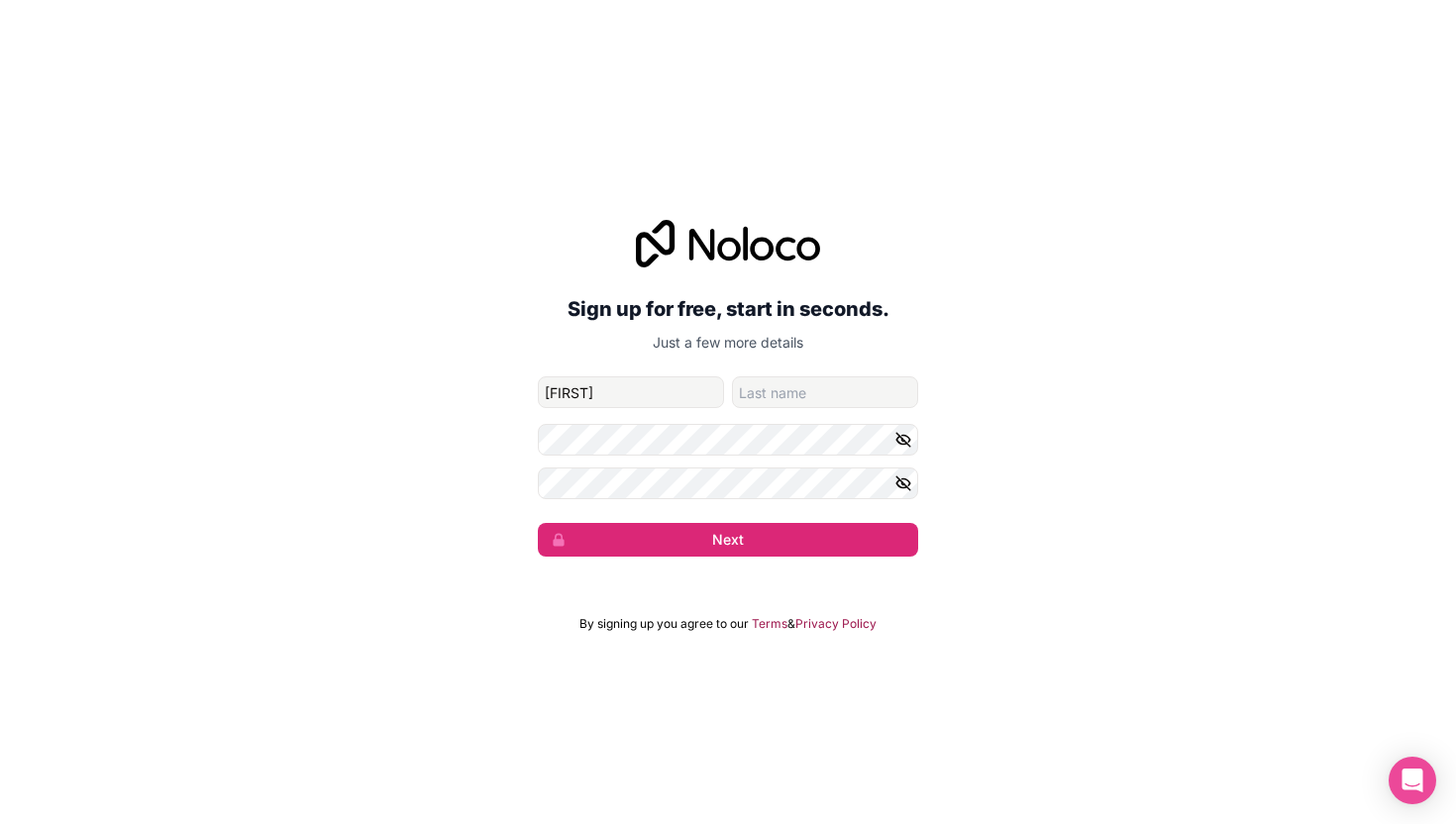 type on "[FIRST]" 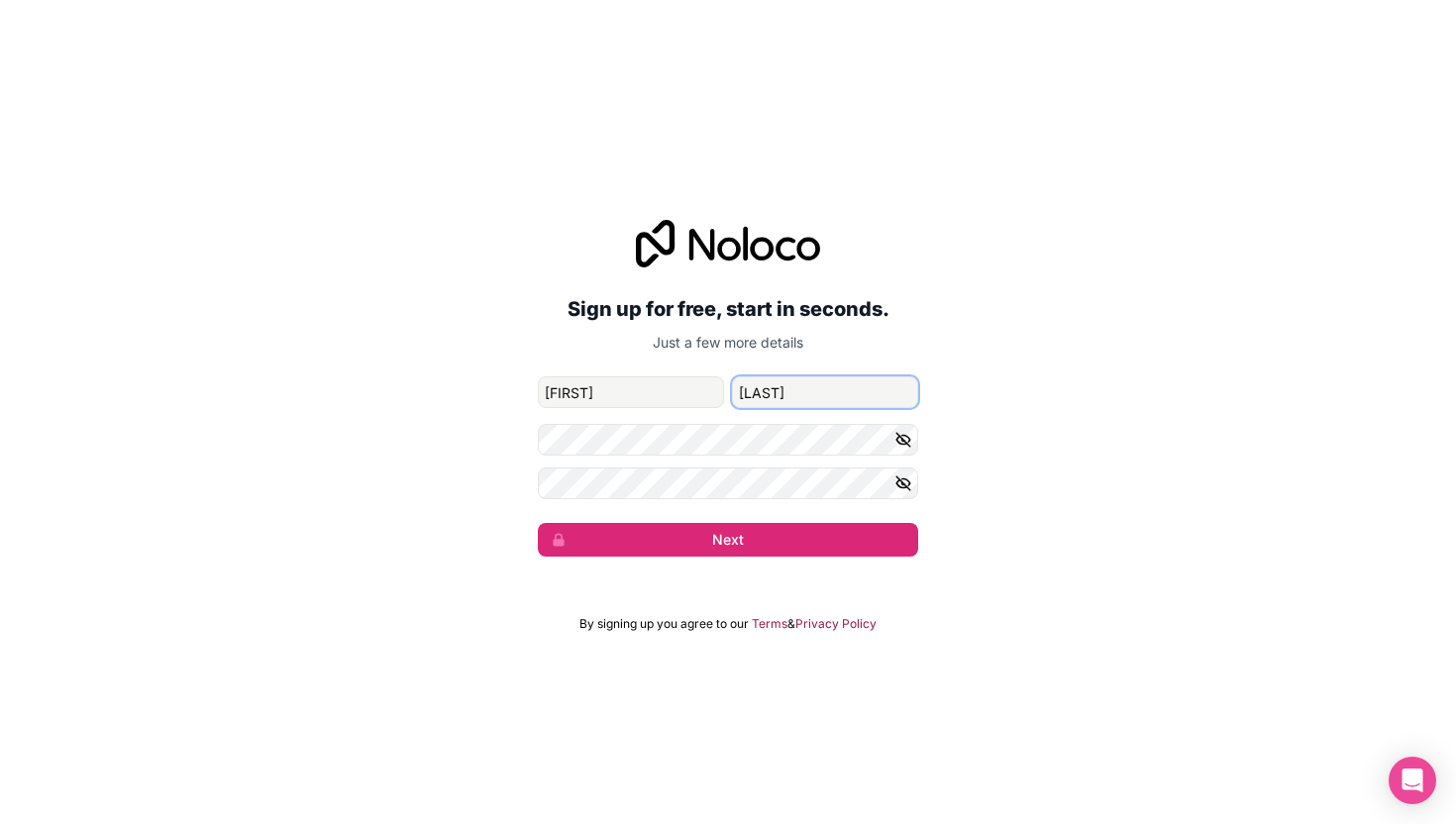 type on "[LAST]" 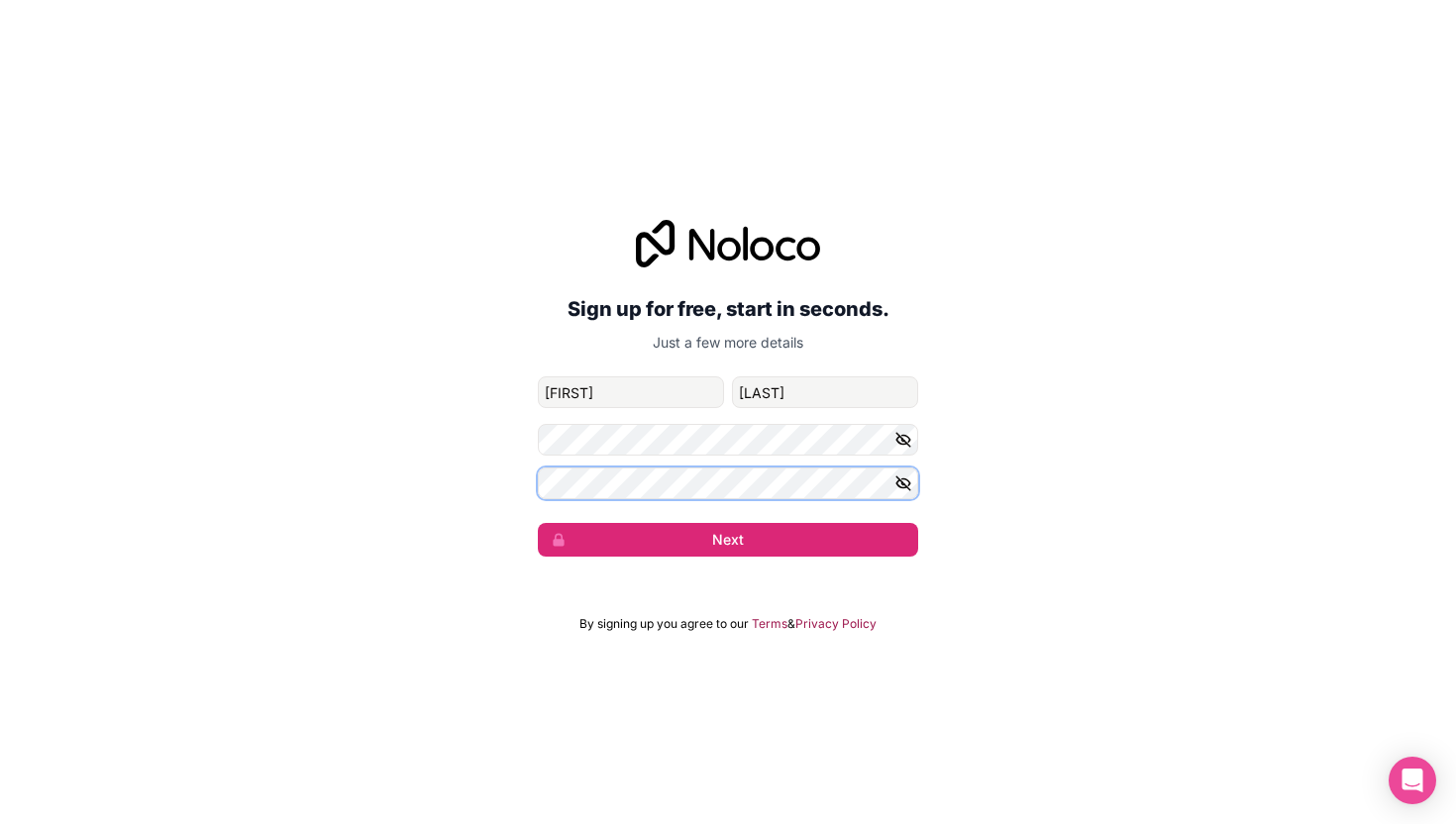 click on "Next" at bounding box center (728, 540) 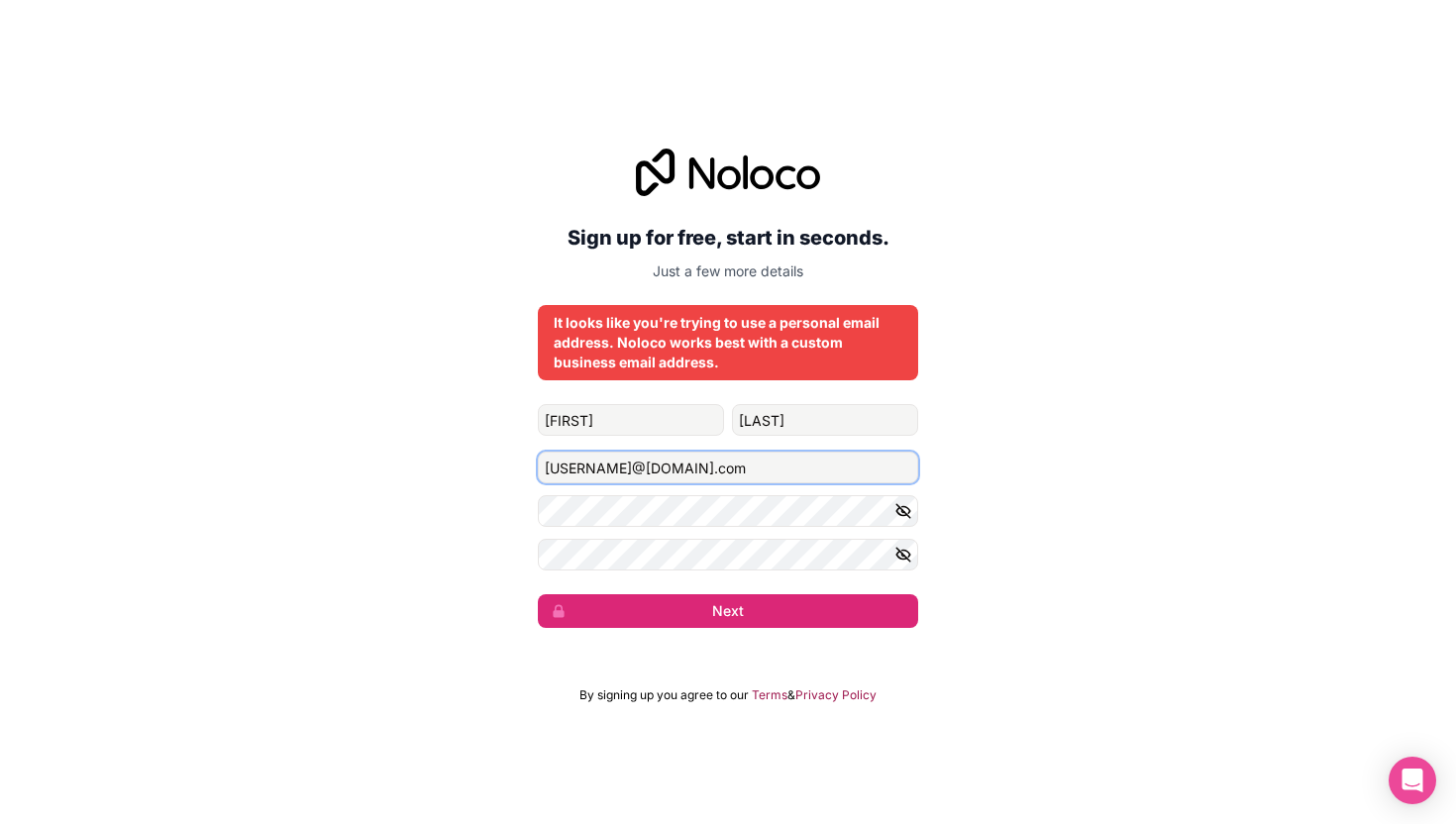 click on "[USERNAME]@[DOMAIN].com" at bounding box center [728, 467] 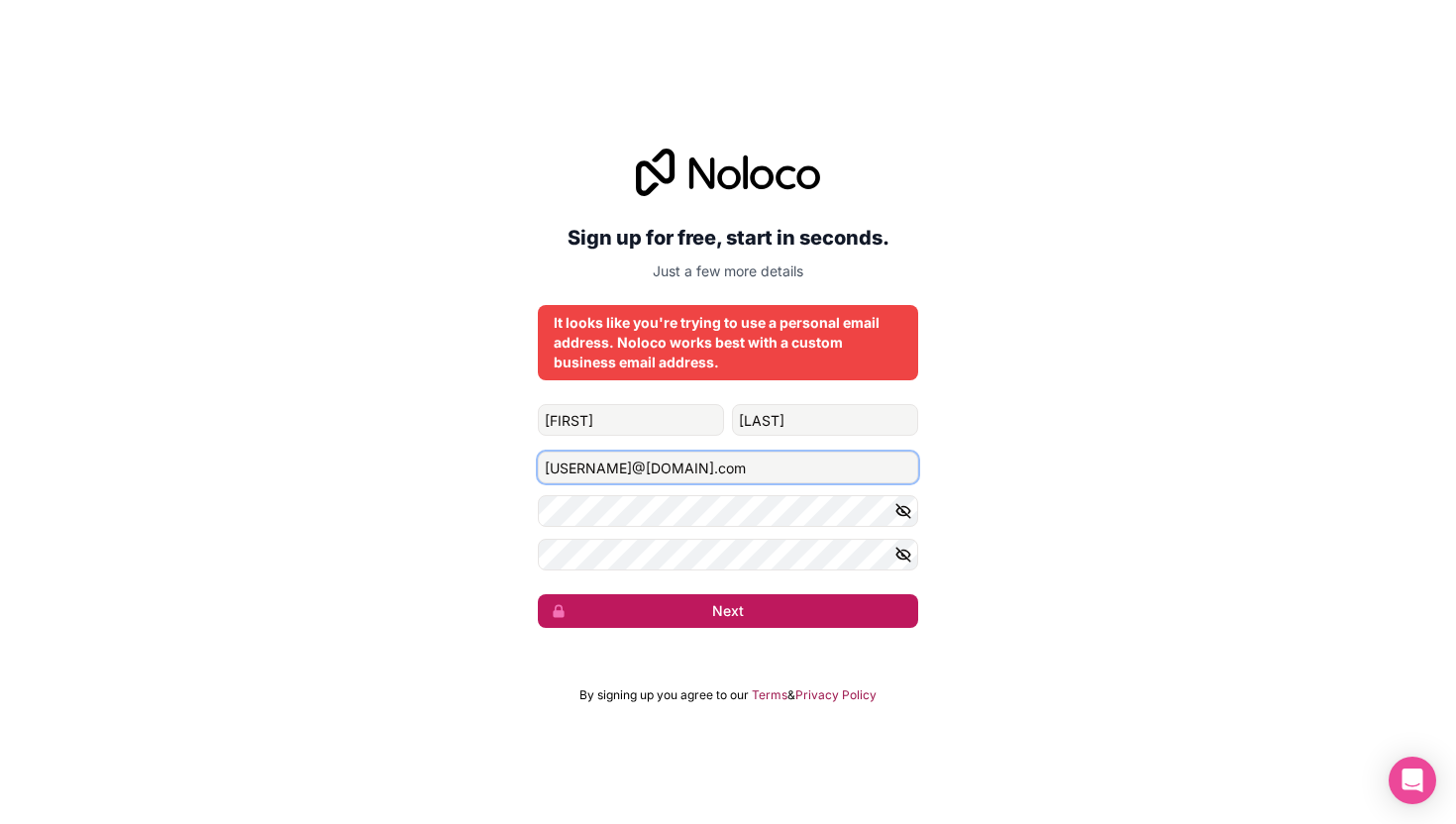 type on "[USERNAME]@[DOMAIN].com" 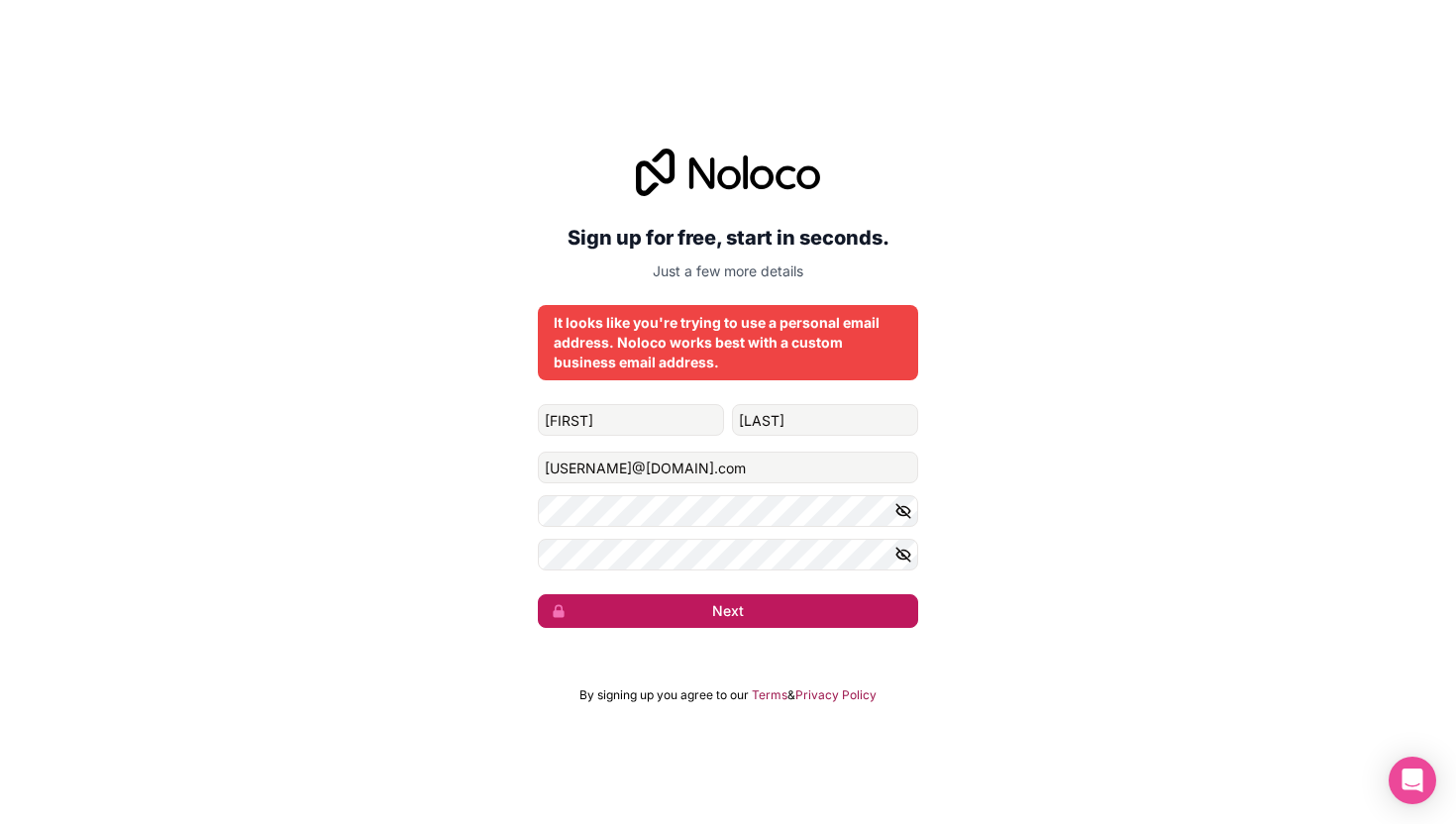 click on "Next" at bounding box center (728, 611) 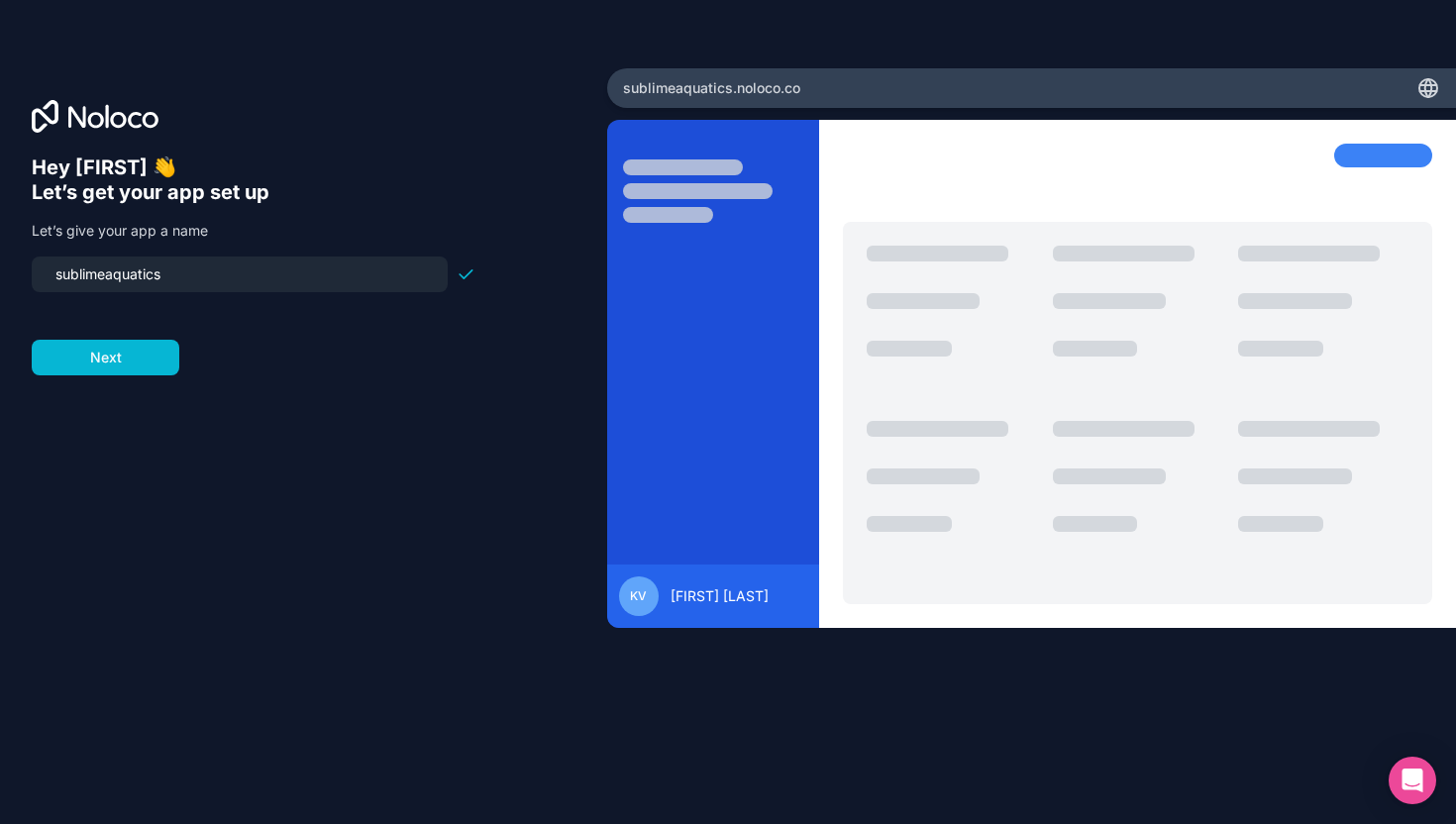 click on "sublimeaquatics" at bounding box center (240, 274) 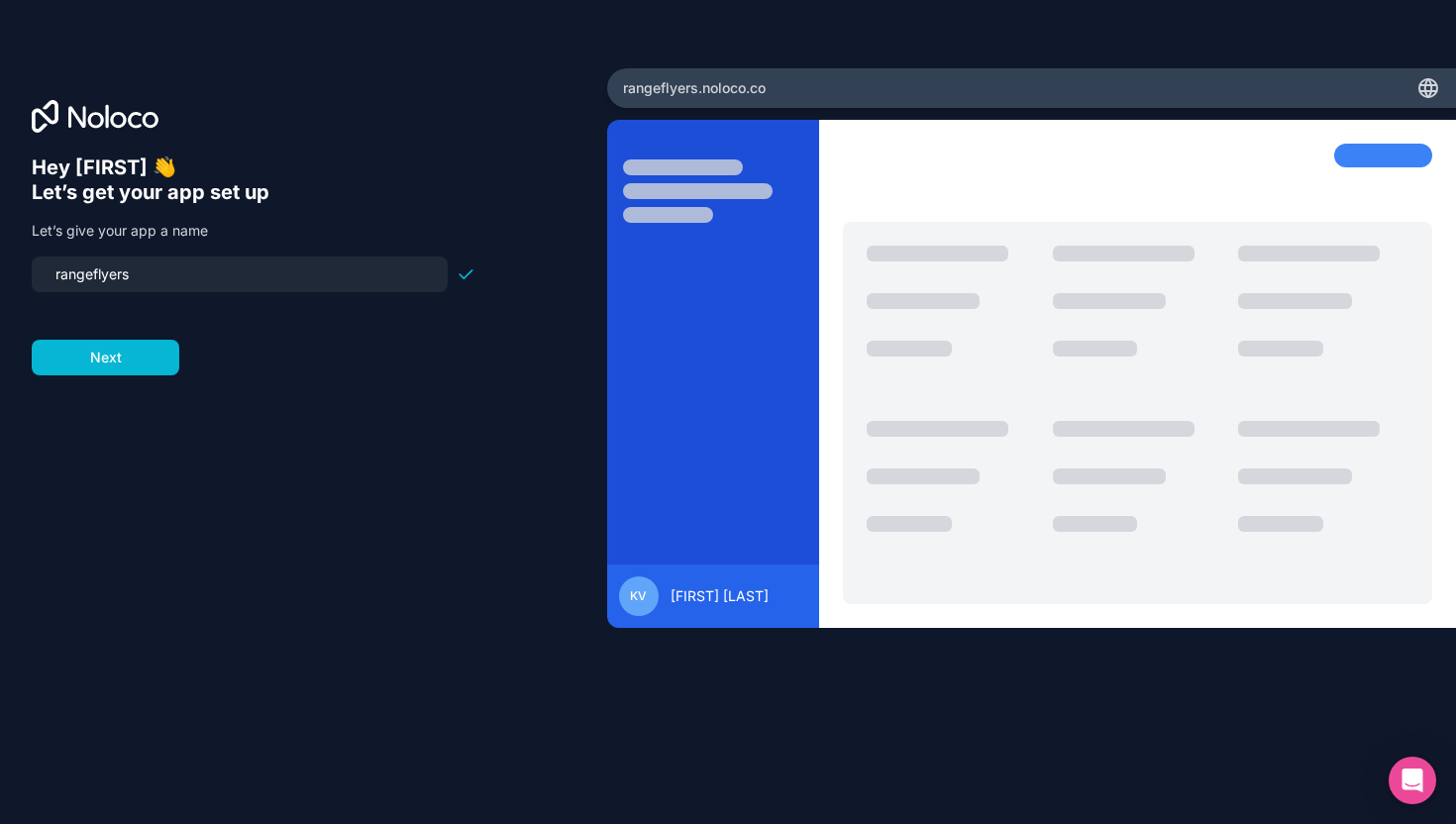 type on "r" 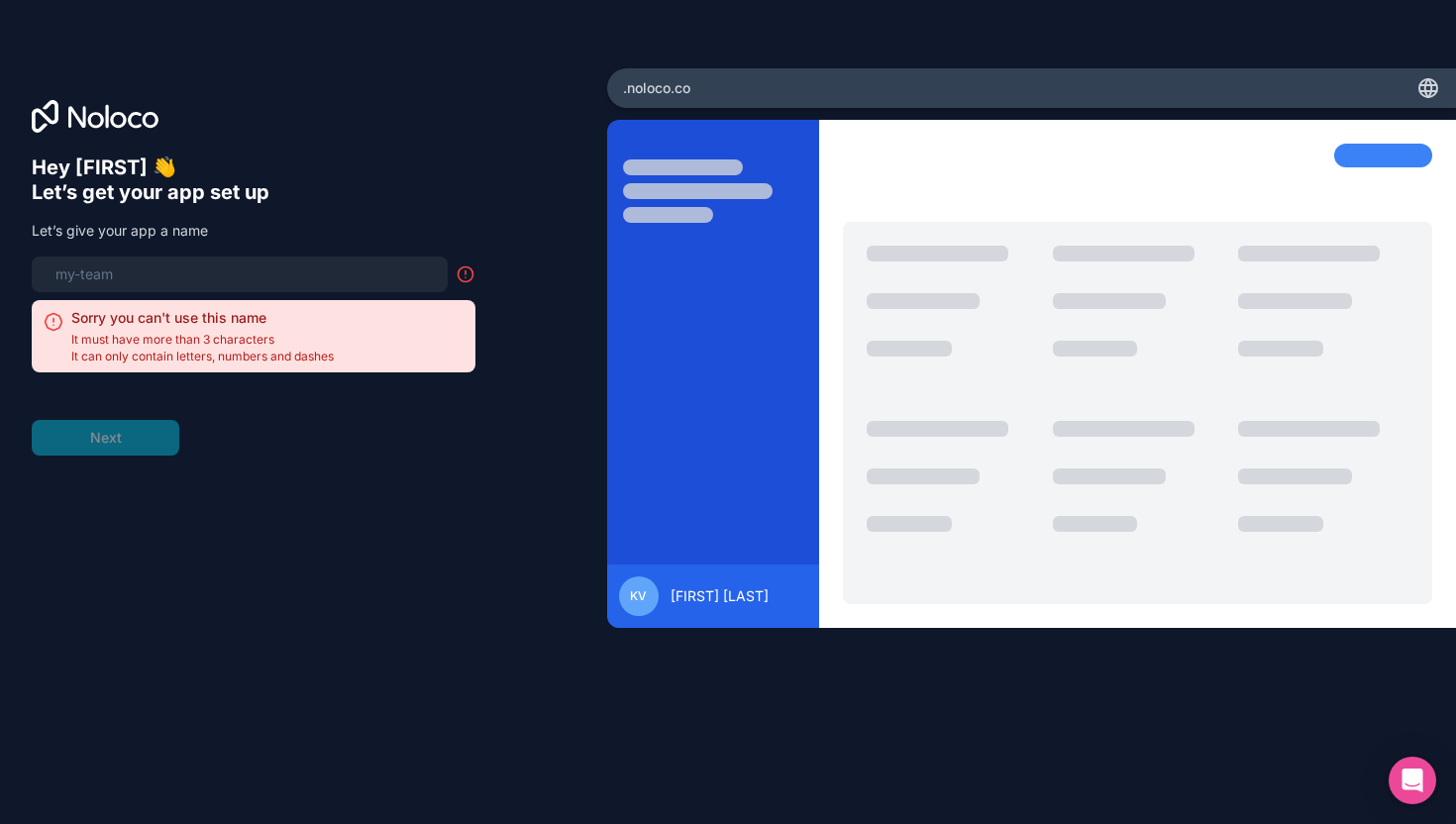 type on "r" 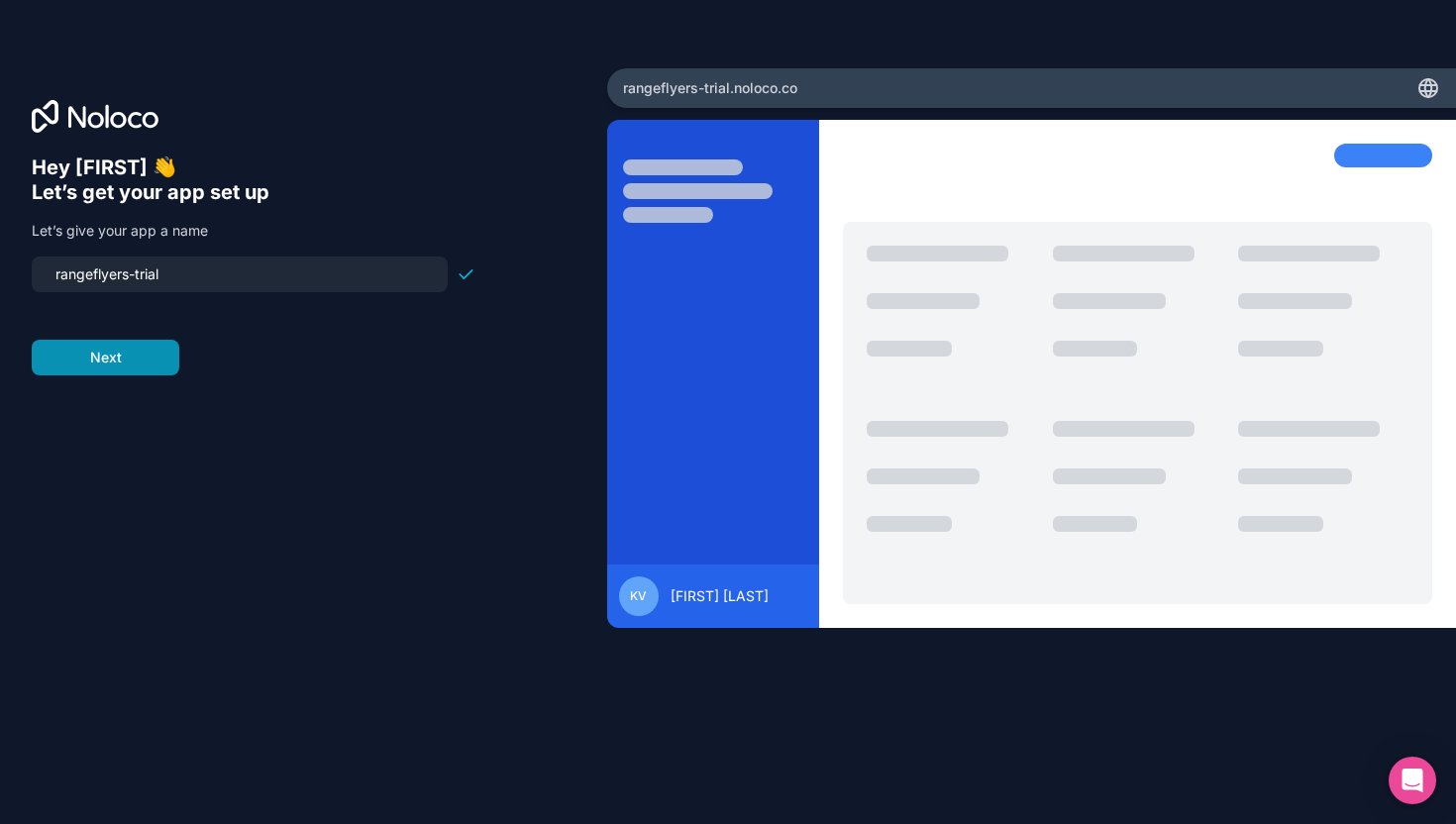 type on "rangeflyers-trial" 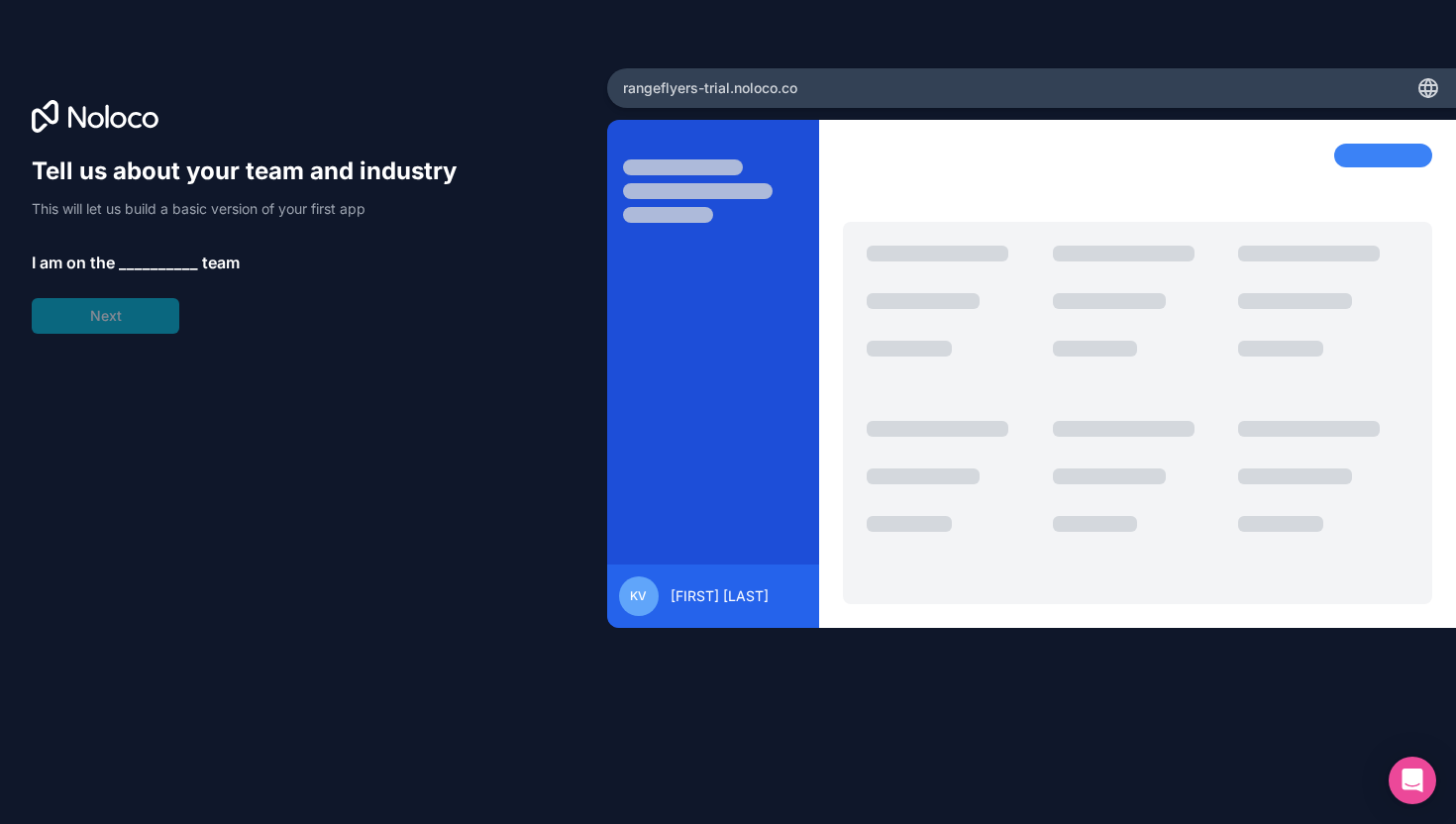 click on "__________" at bounding box center (158, 262) 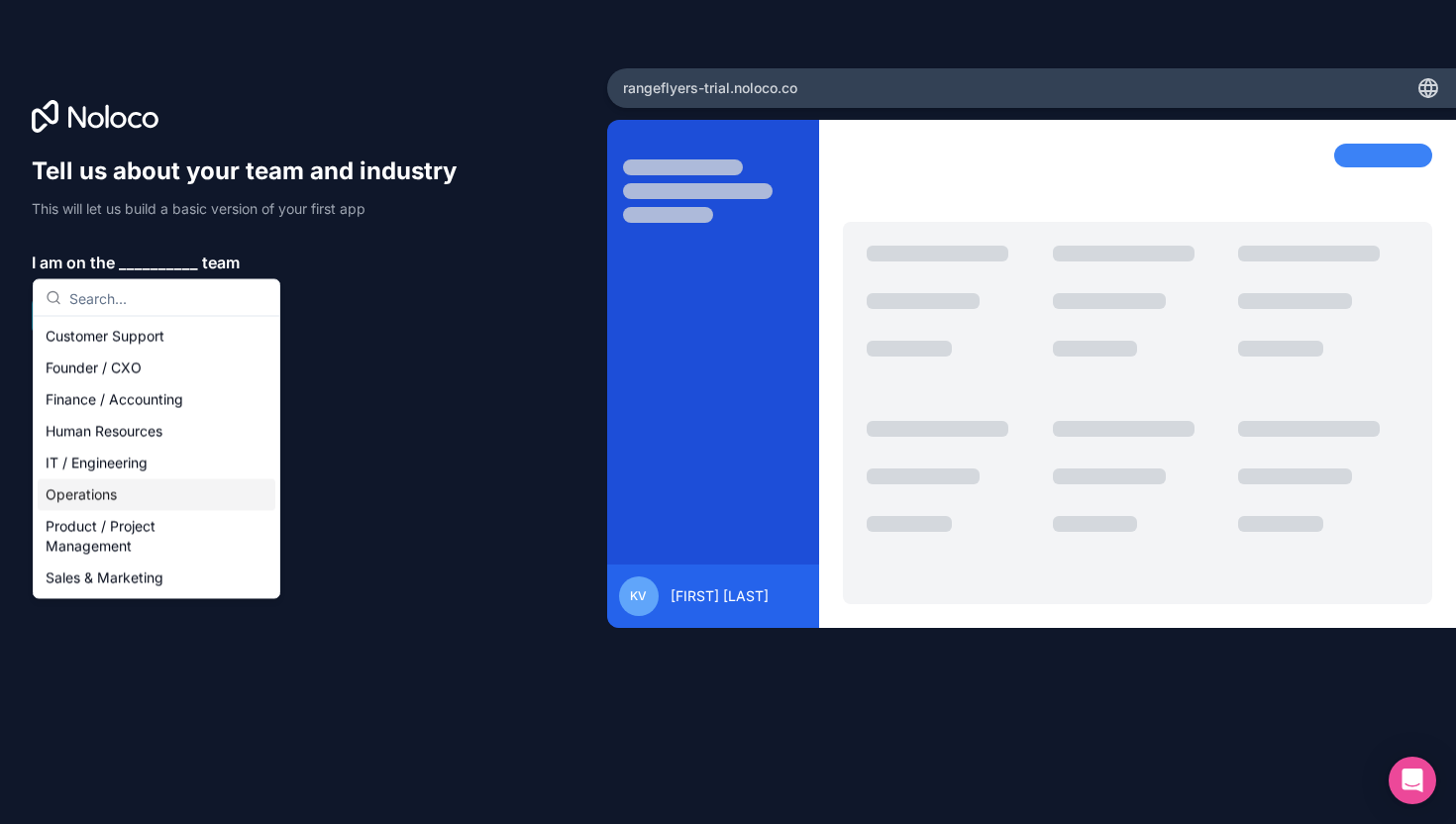 click on "Operations" at bounding box center [156, 495] 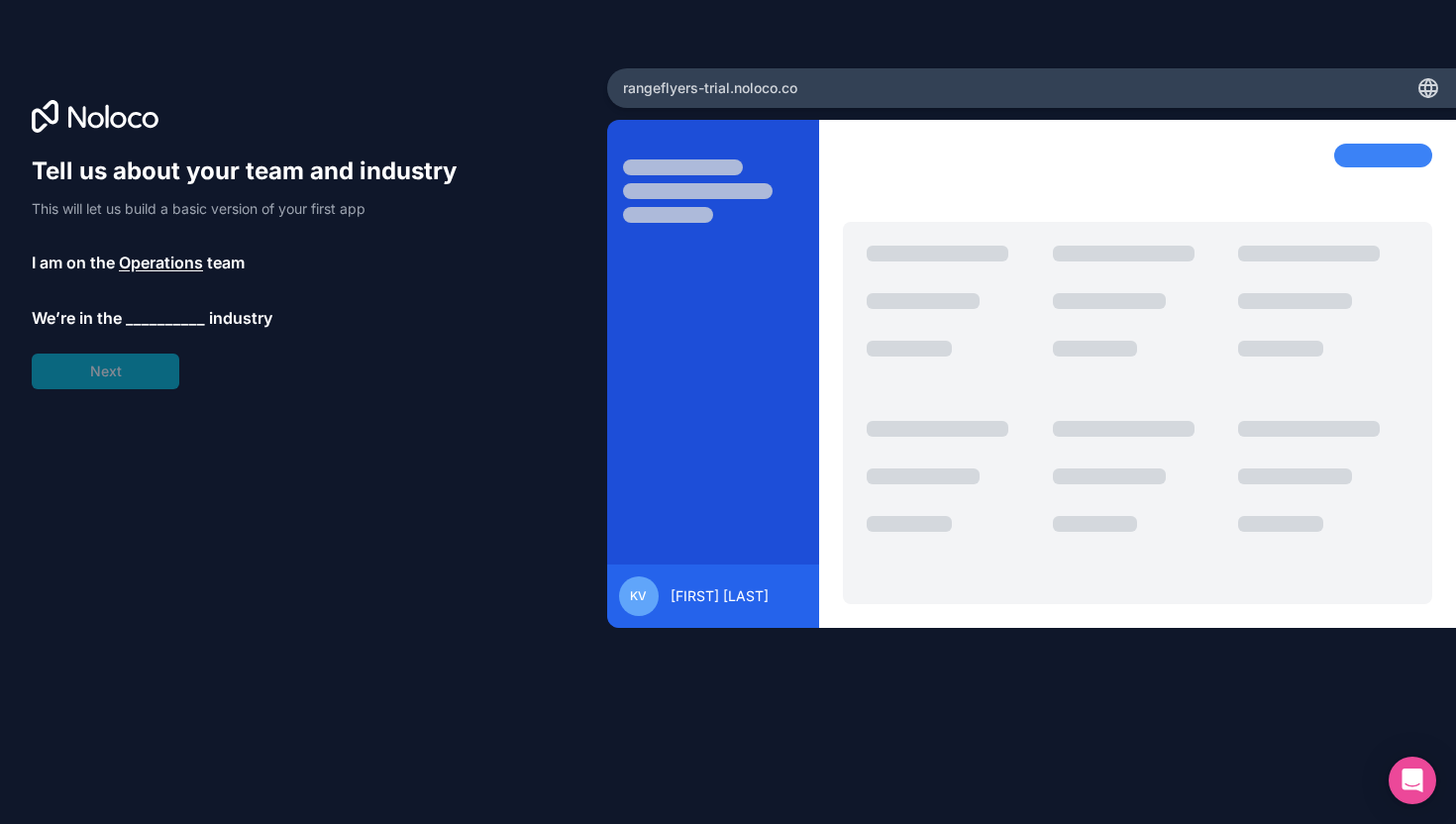 click on "__________" at bounding box center (165, 318) 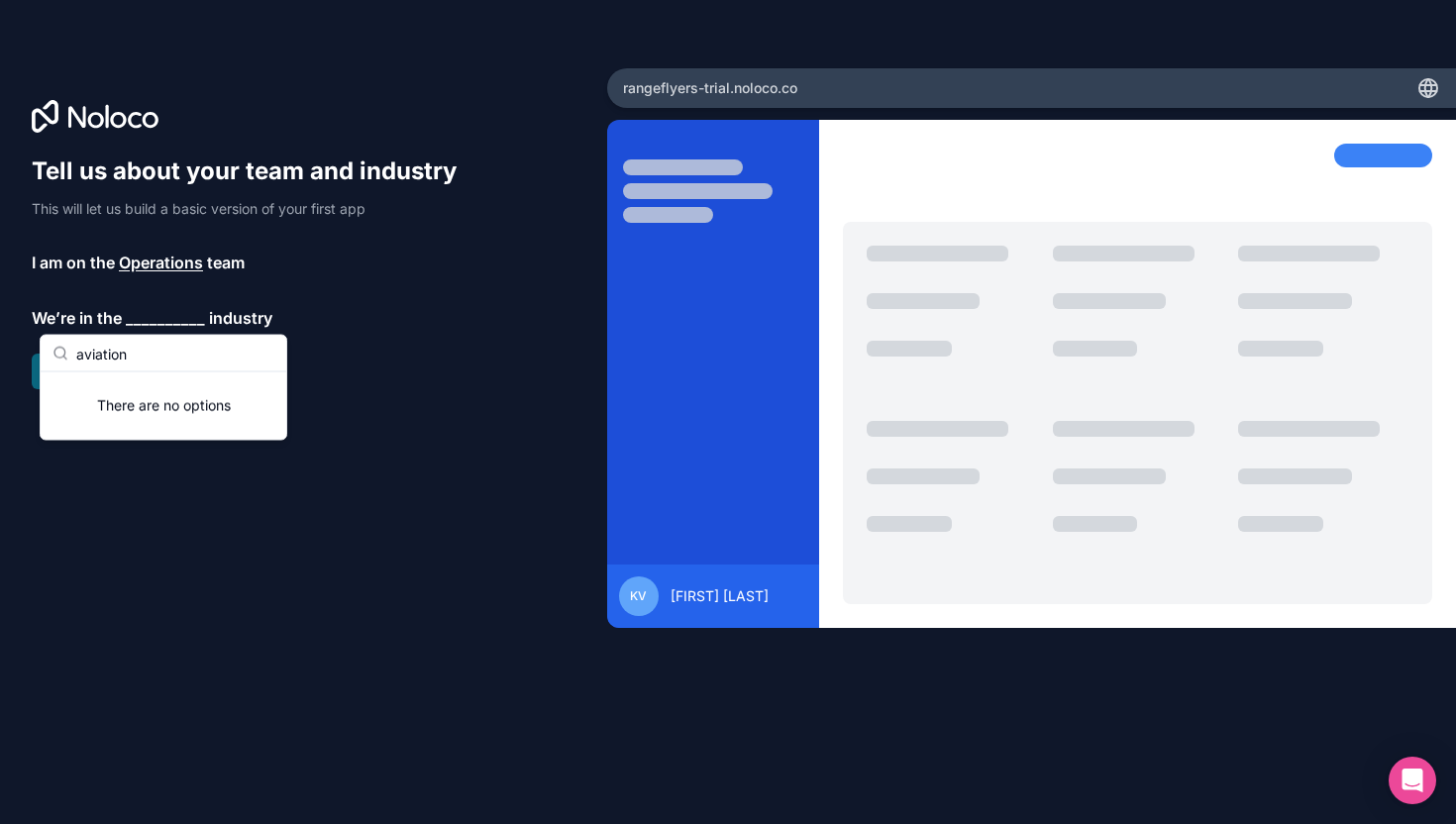 click on "There are no options" at bounding box center [163, 406] 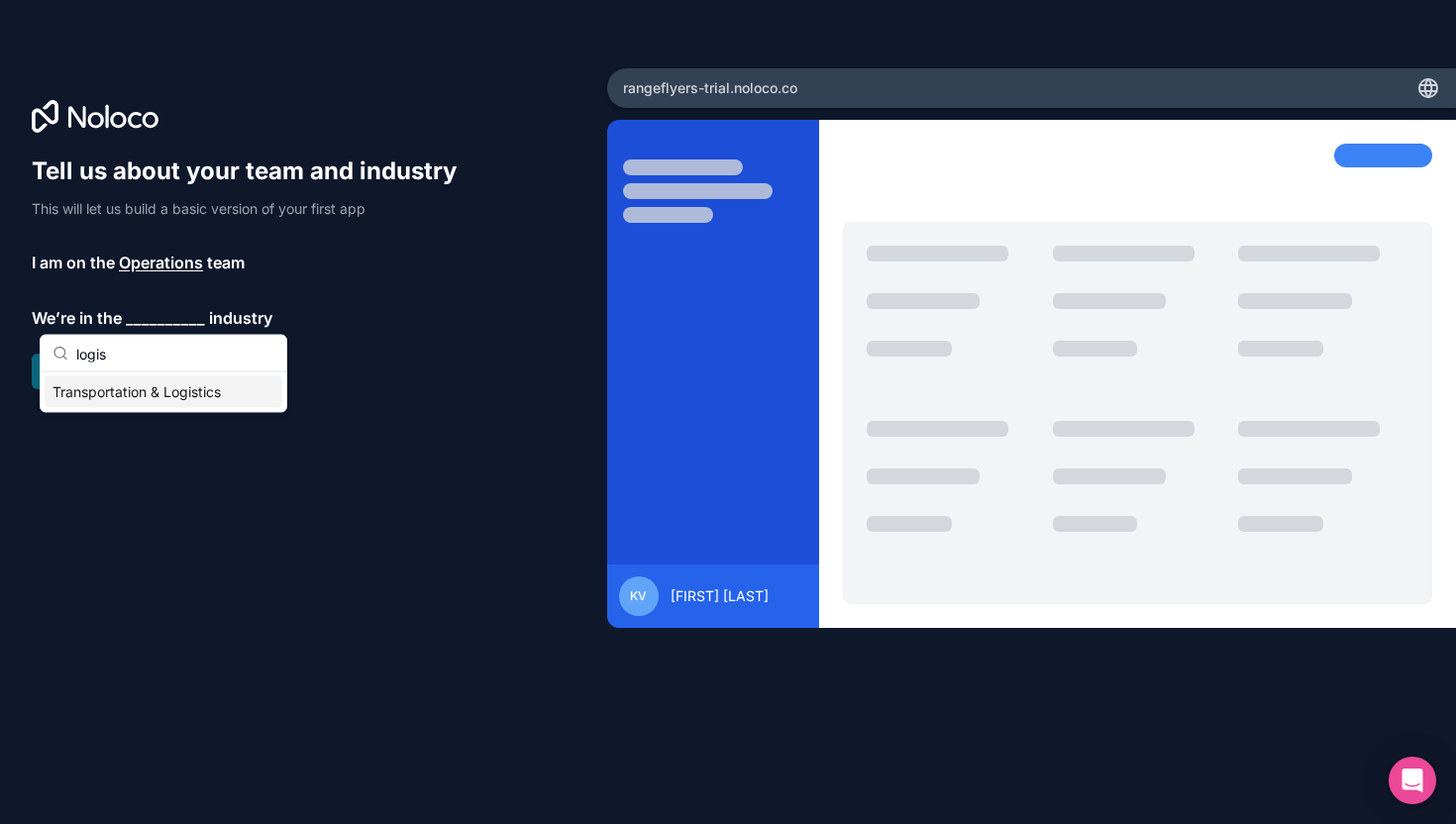 type on "logis" 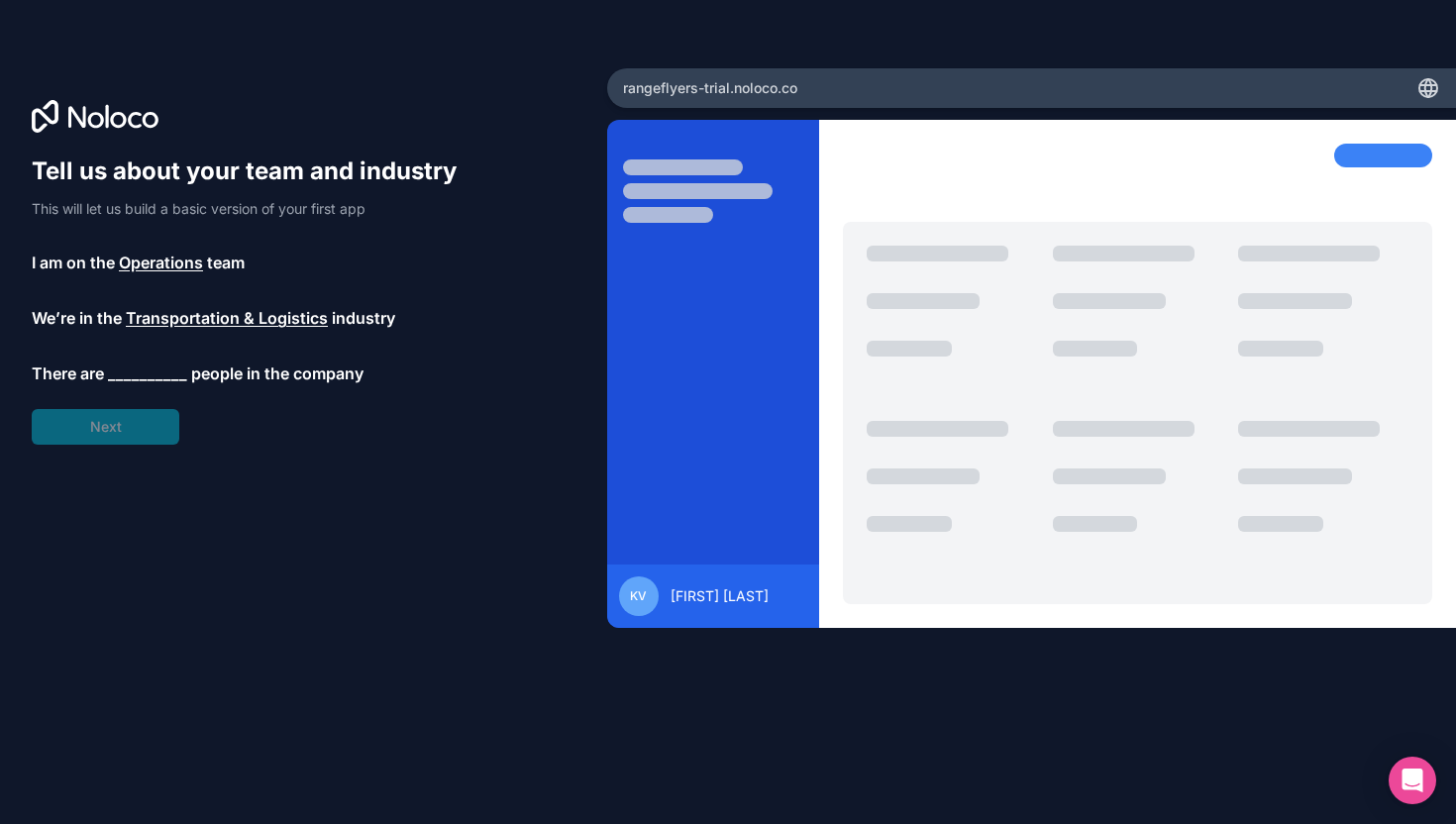 click on "__________" at bounding box center (148, 373) 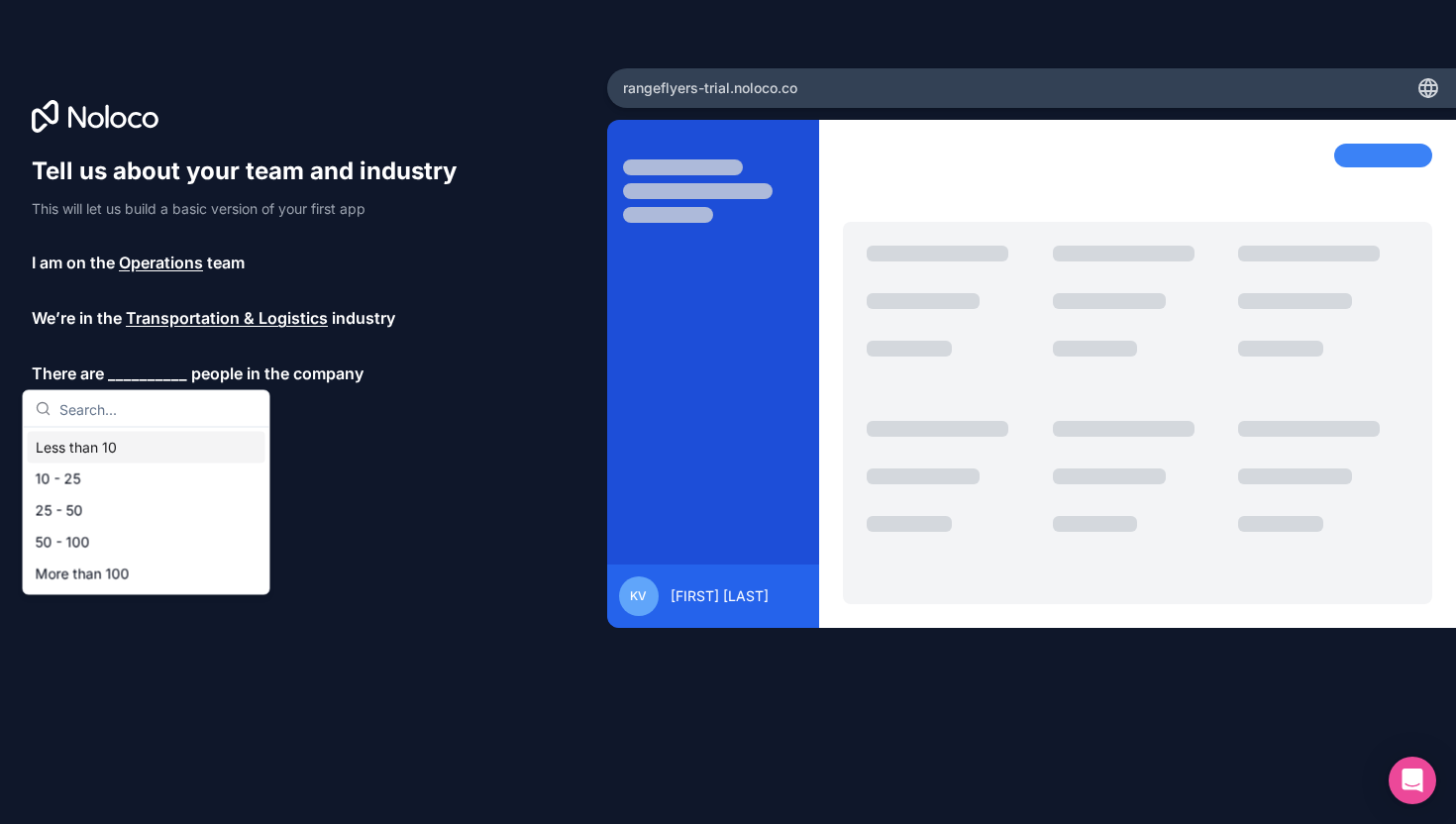 click on "Less than 10" at bounding box center (147, 448) 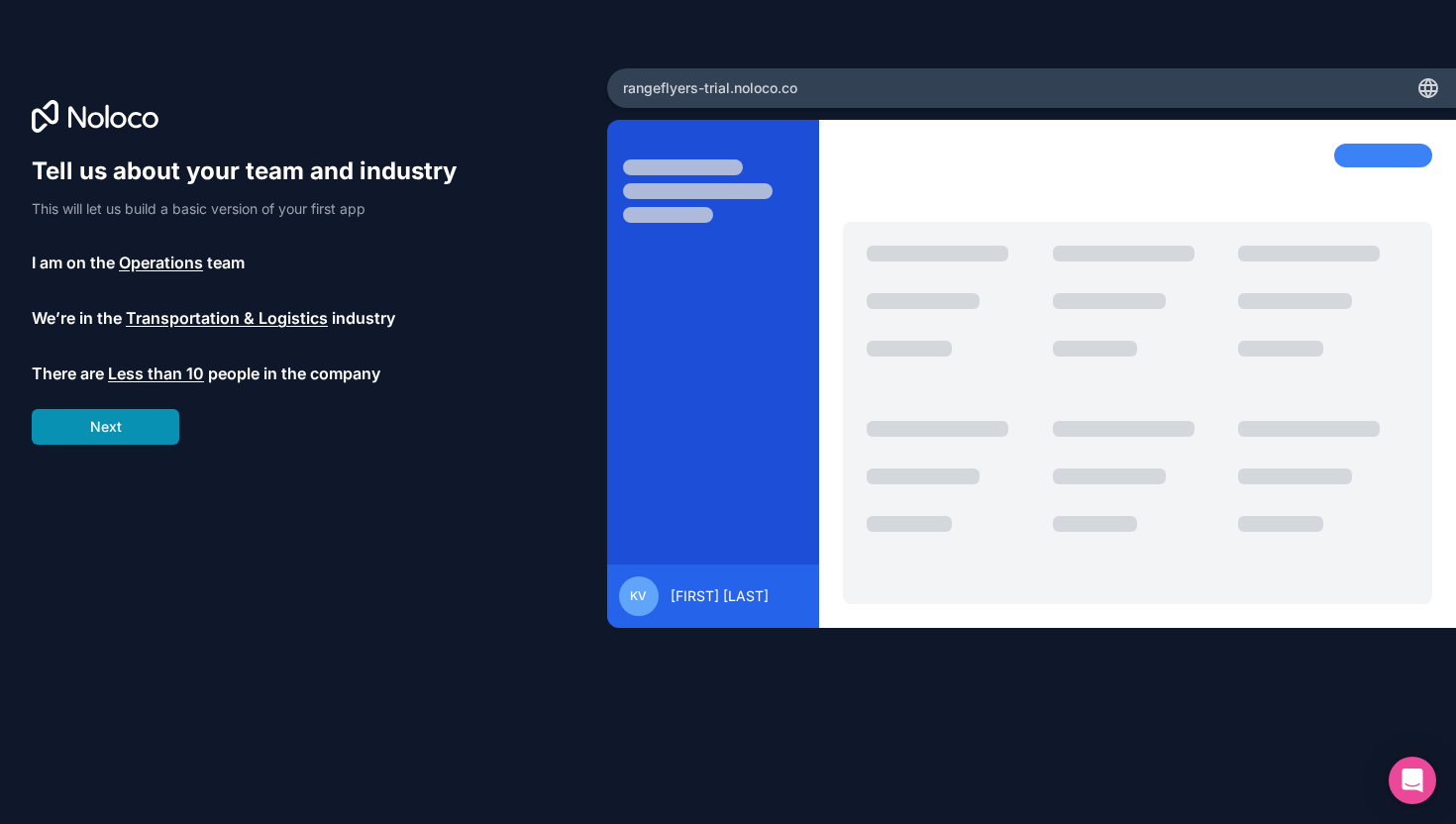 click on "Next" at bounding box center [105, 427] 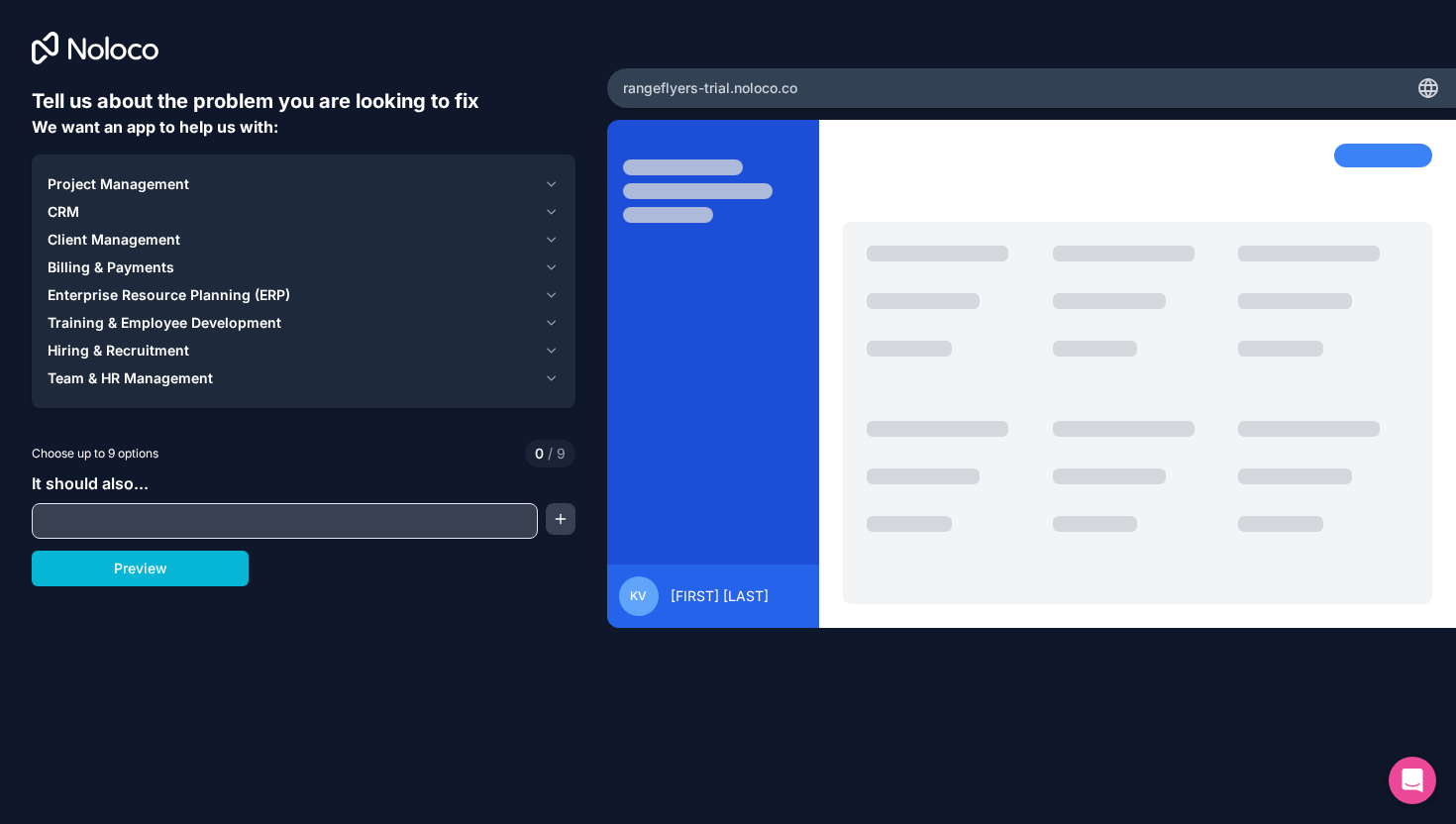 click on "Project Management" at bounding box center [118, 184] 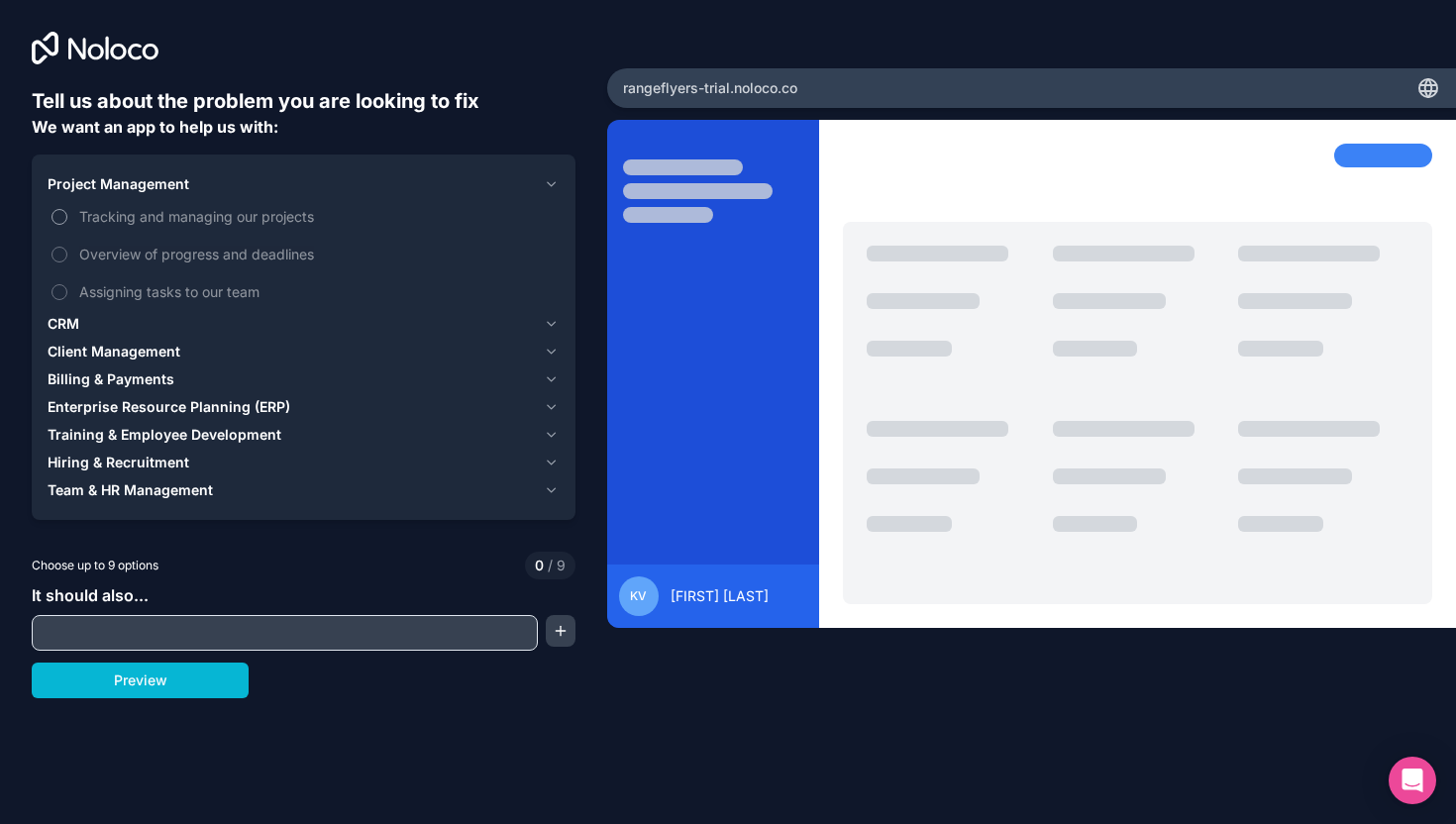 click on "Tracking and managing our projects" at bounding box center (59, 217) 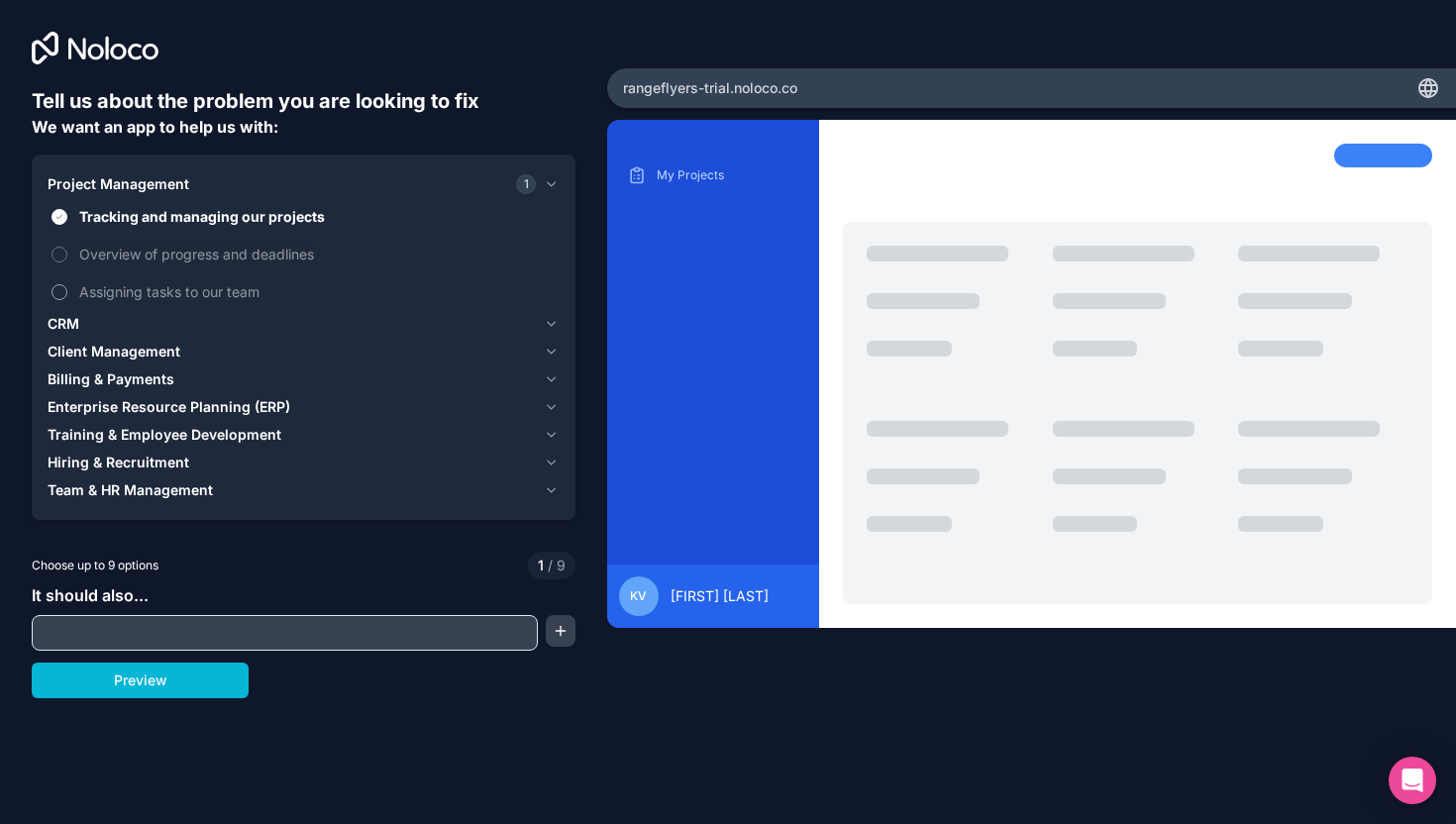 drag, startPoint x: 52, startPoint y: 247, endPoint x: 54, endPoint y: 286, distance: 39.05125 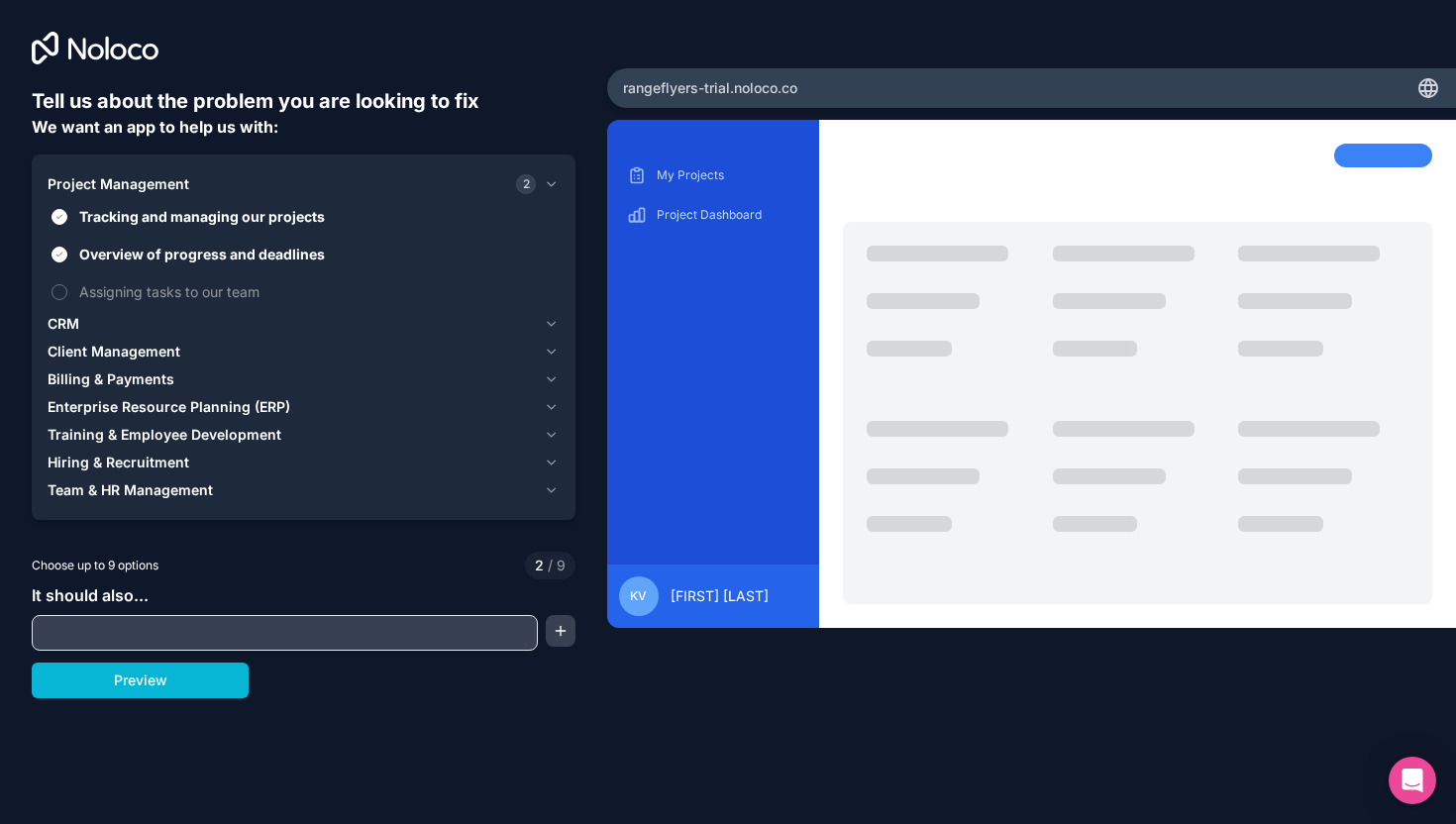 drag, startPoint x: 54, startPoint y: 286, endPoint x: 74, endPoint y: 315, distance: 35.22783 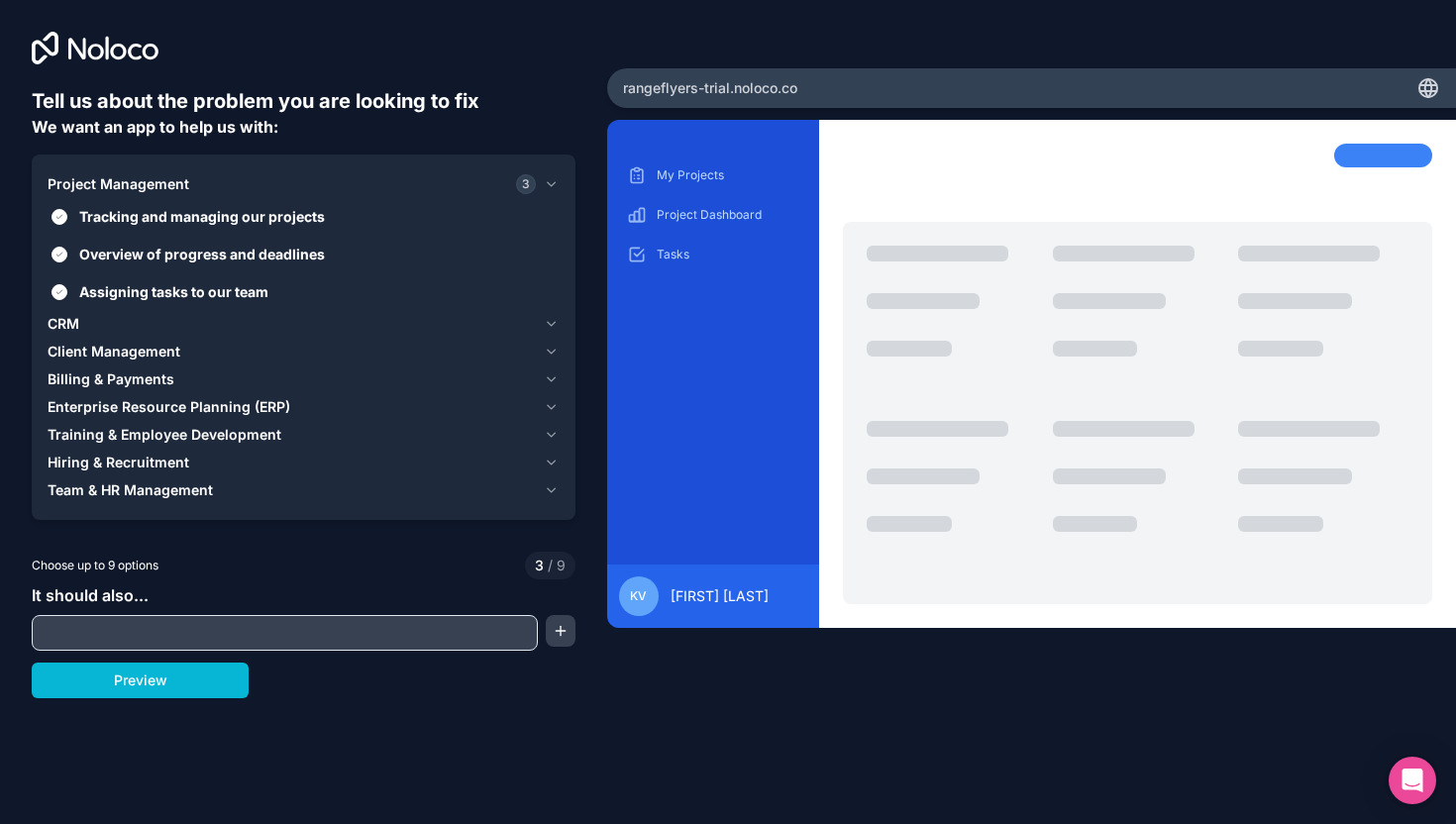 click on "CRM" at bounding box center [63, 324] 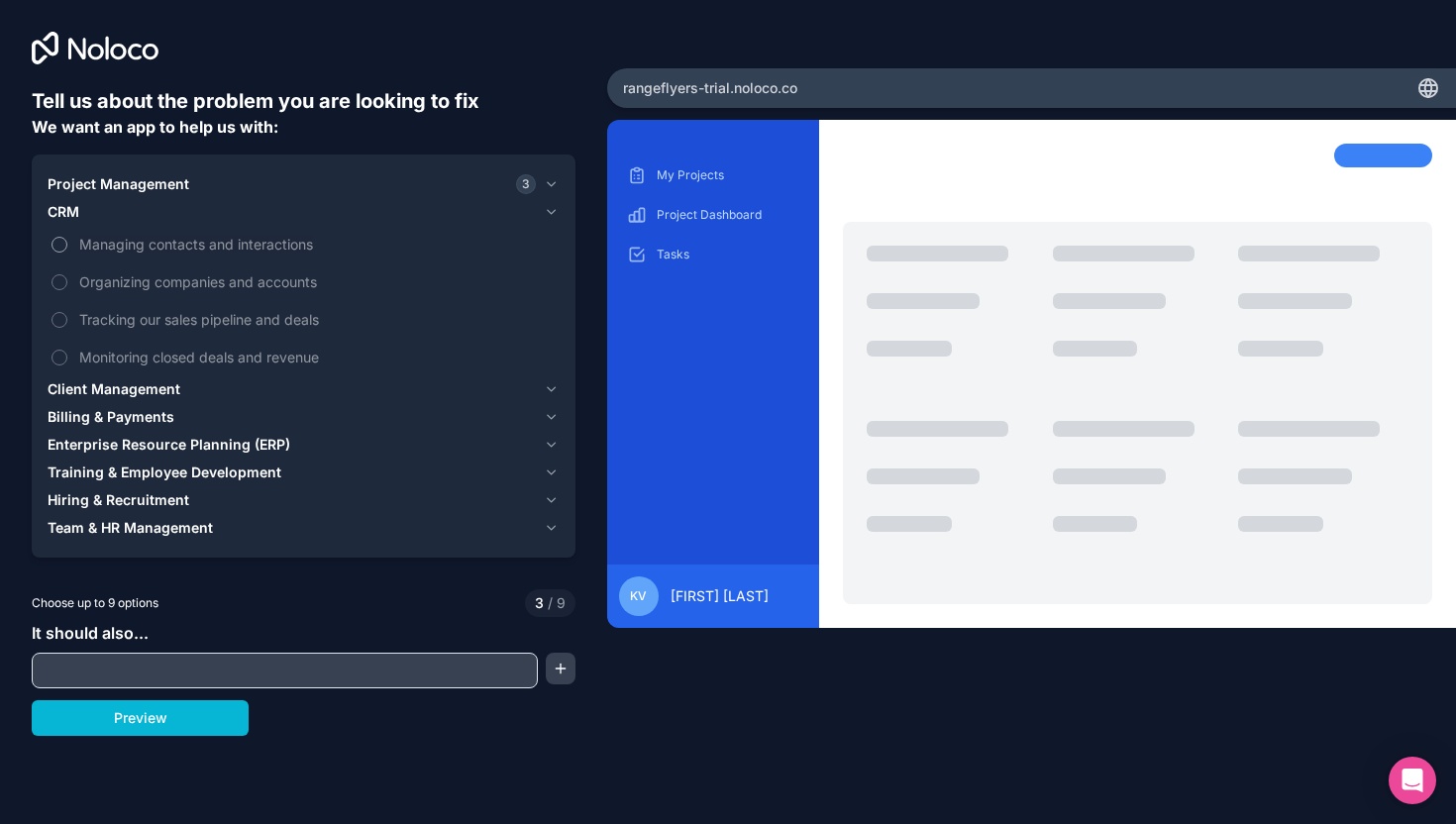 click on "Managing contacts and interactions" at bounding box center (303, 244) 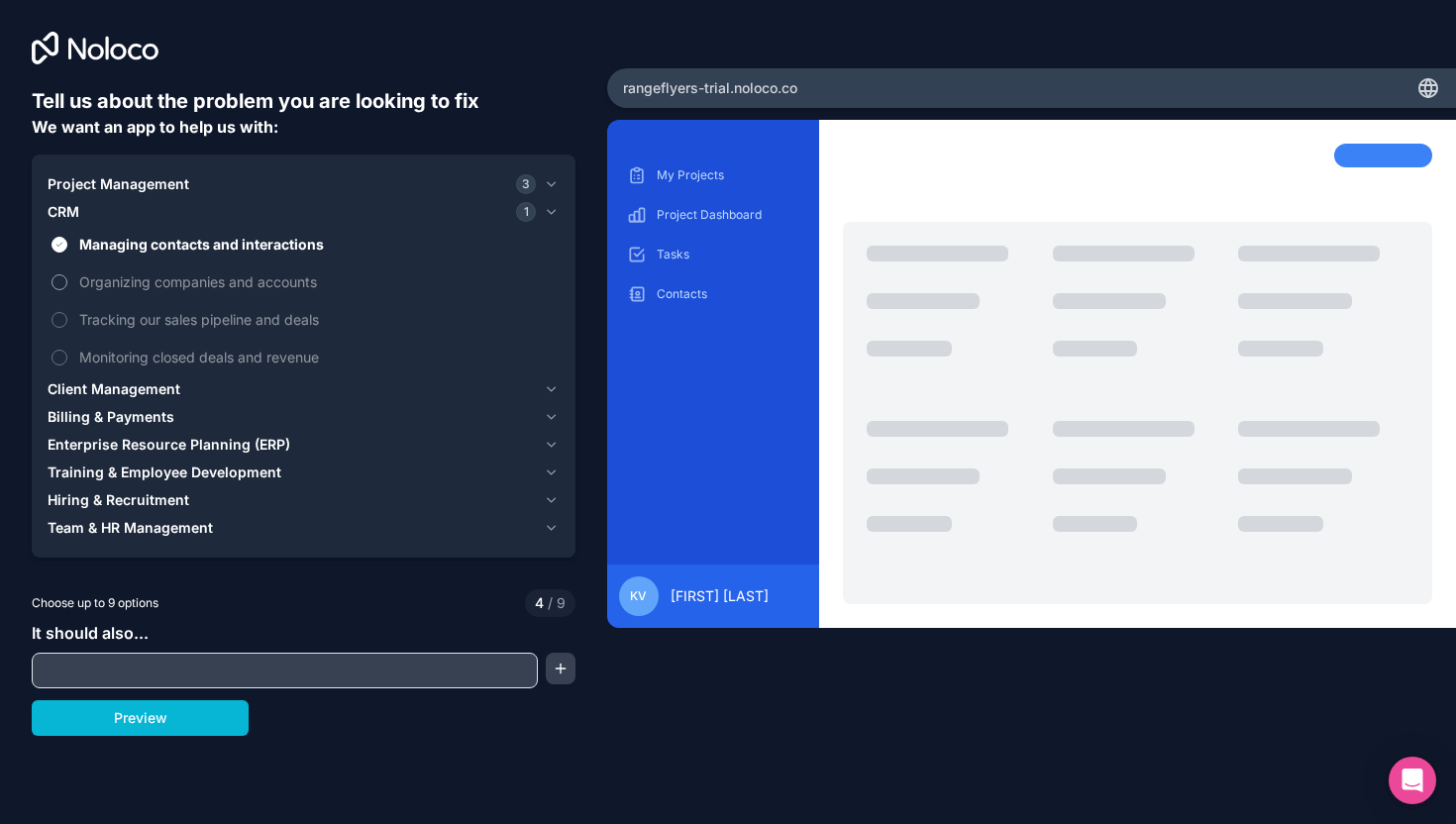 click on "Organizing companies and accounts" at bounding box center [303, 281] 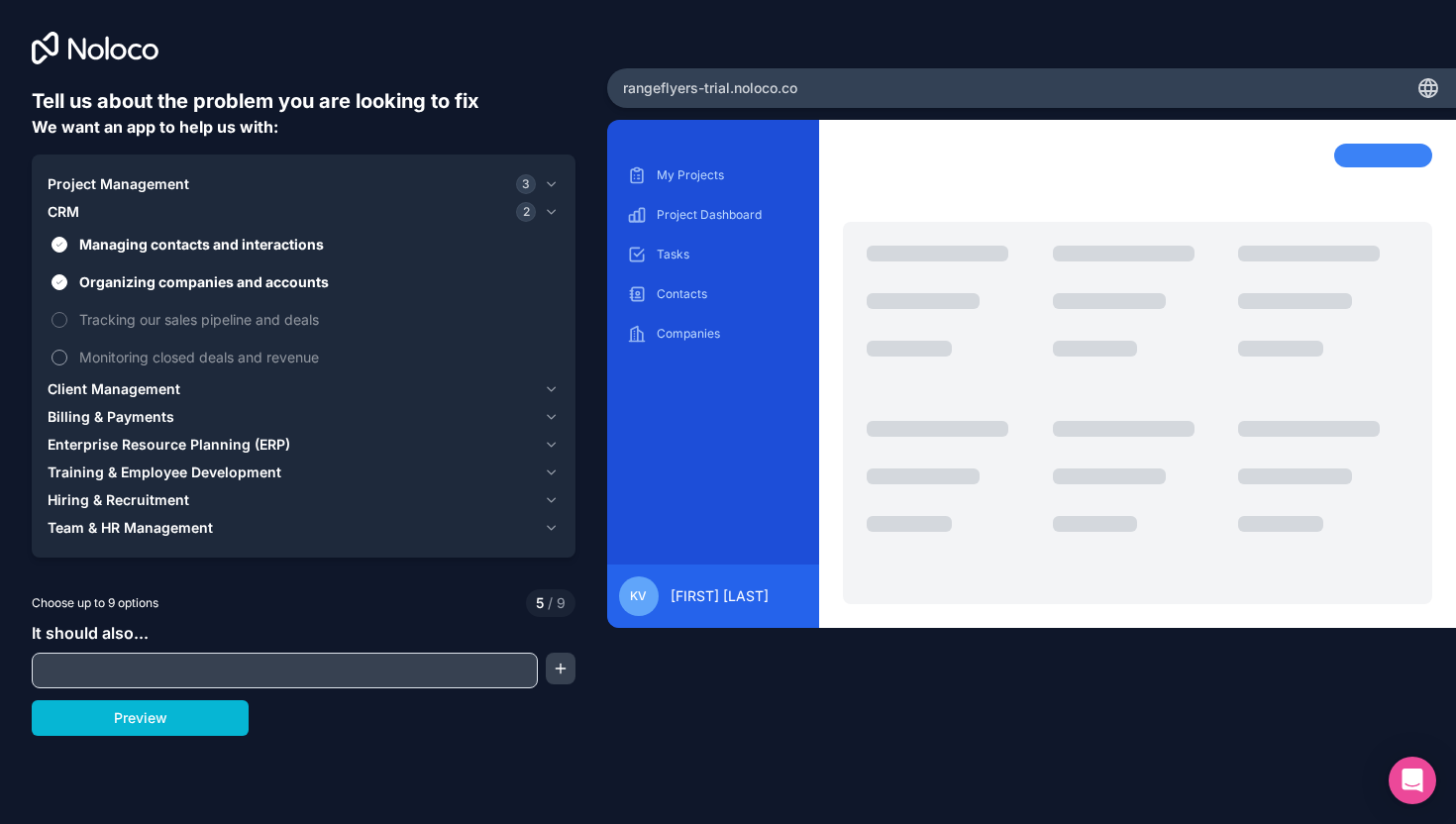 drag, startPoint x: 62, startPoint y: 311, endPoint x: 62, endPoint y: 349, distance: 38 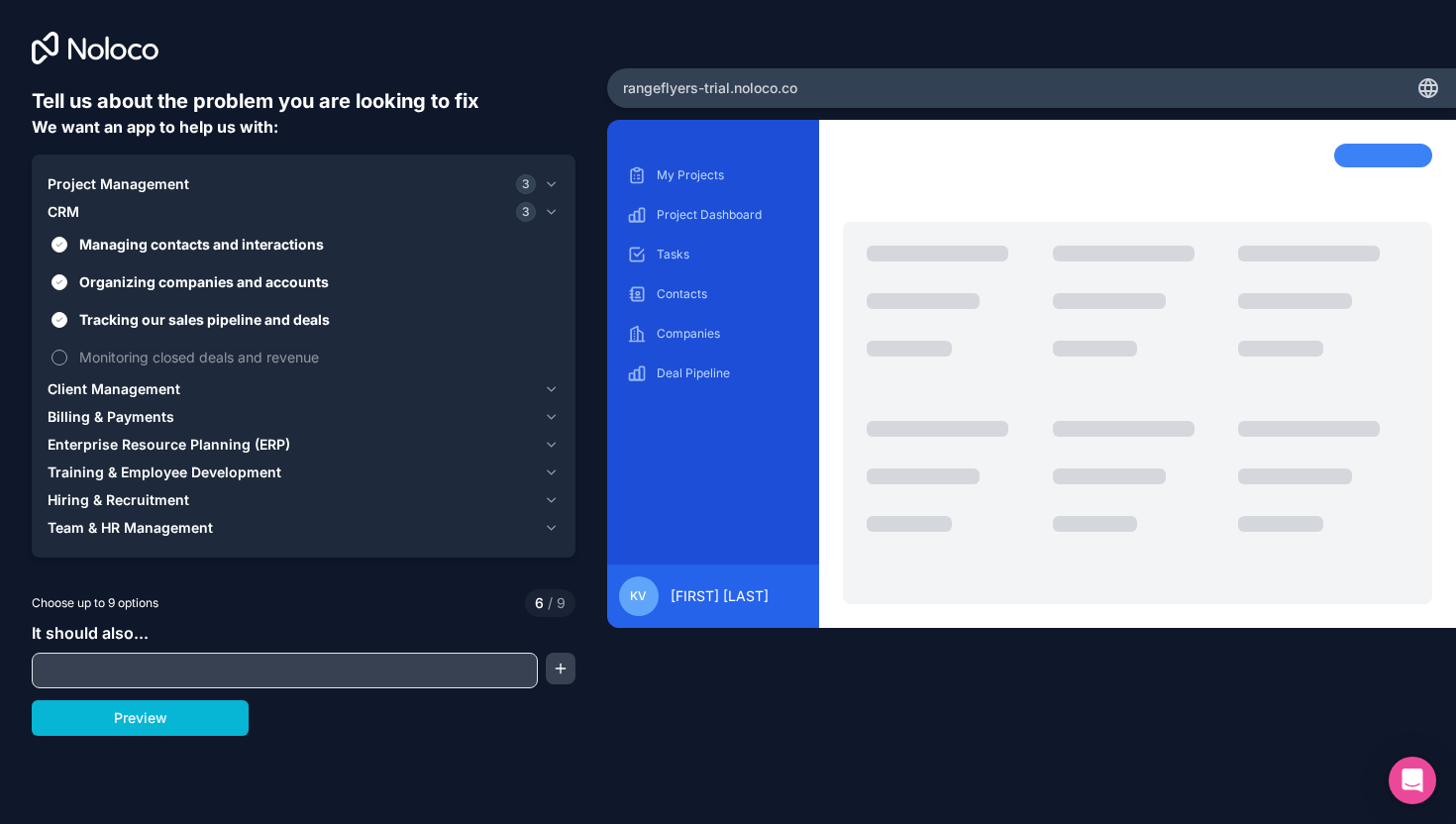 click on "Monitoring closed deals and revenue" at bounding box center [59, 358] 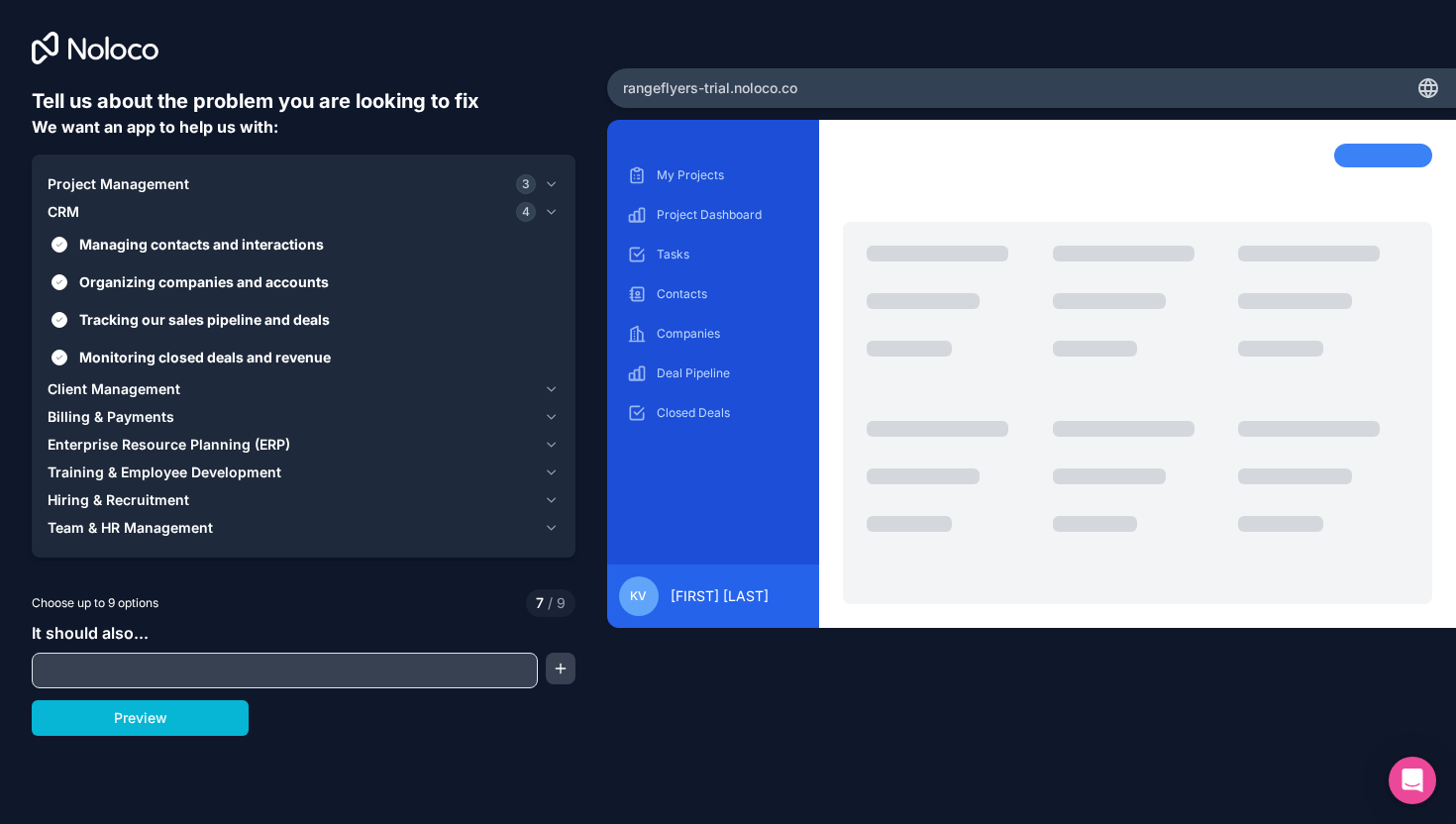 click on "Client Management" at bounding box center [114, 389] 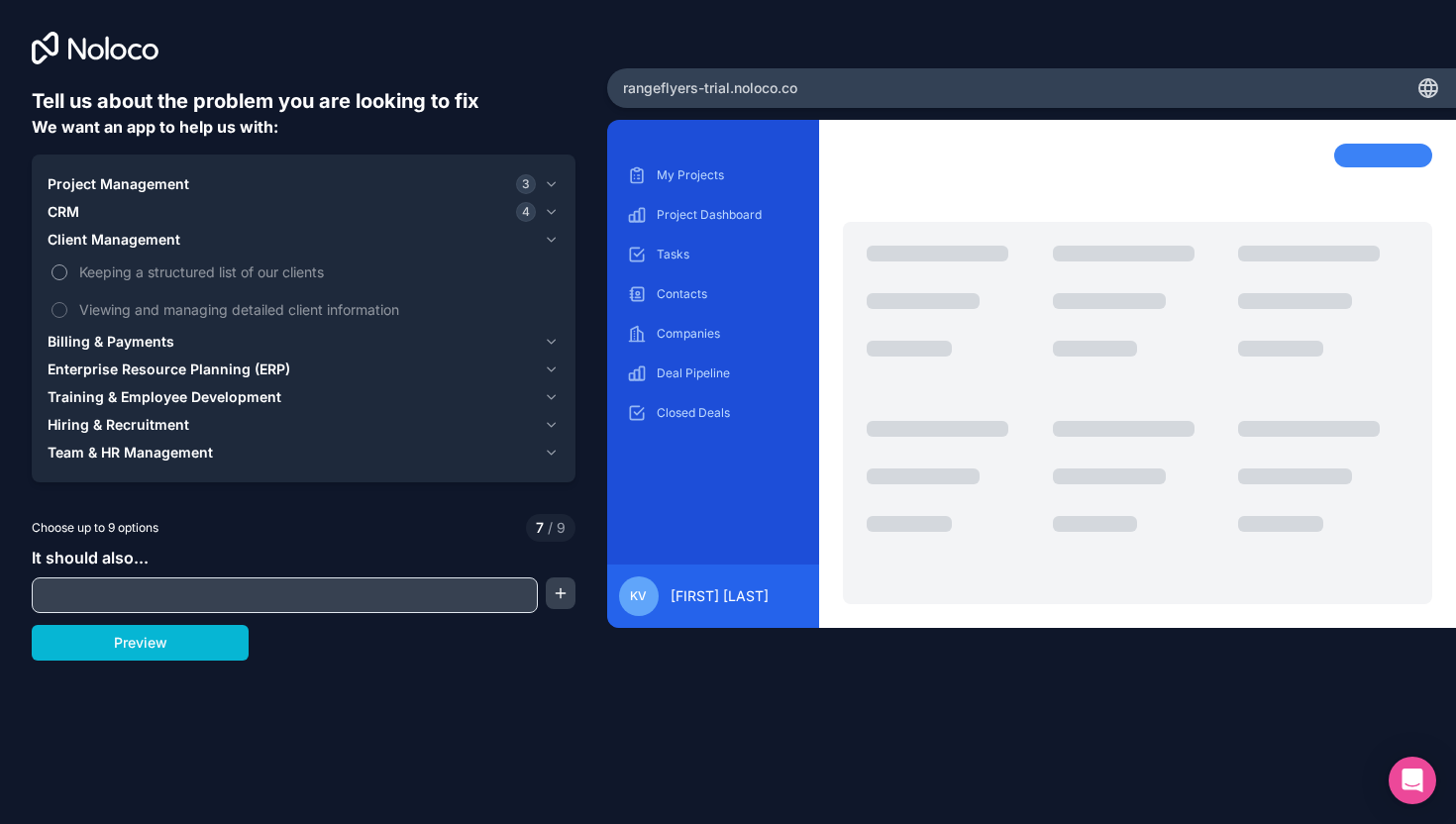 drag, startPoint x: 59, startPoint y: 258, endPoint x: 59, endPoint y: 276, distance: 18 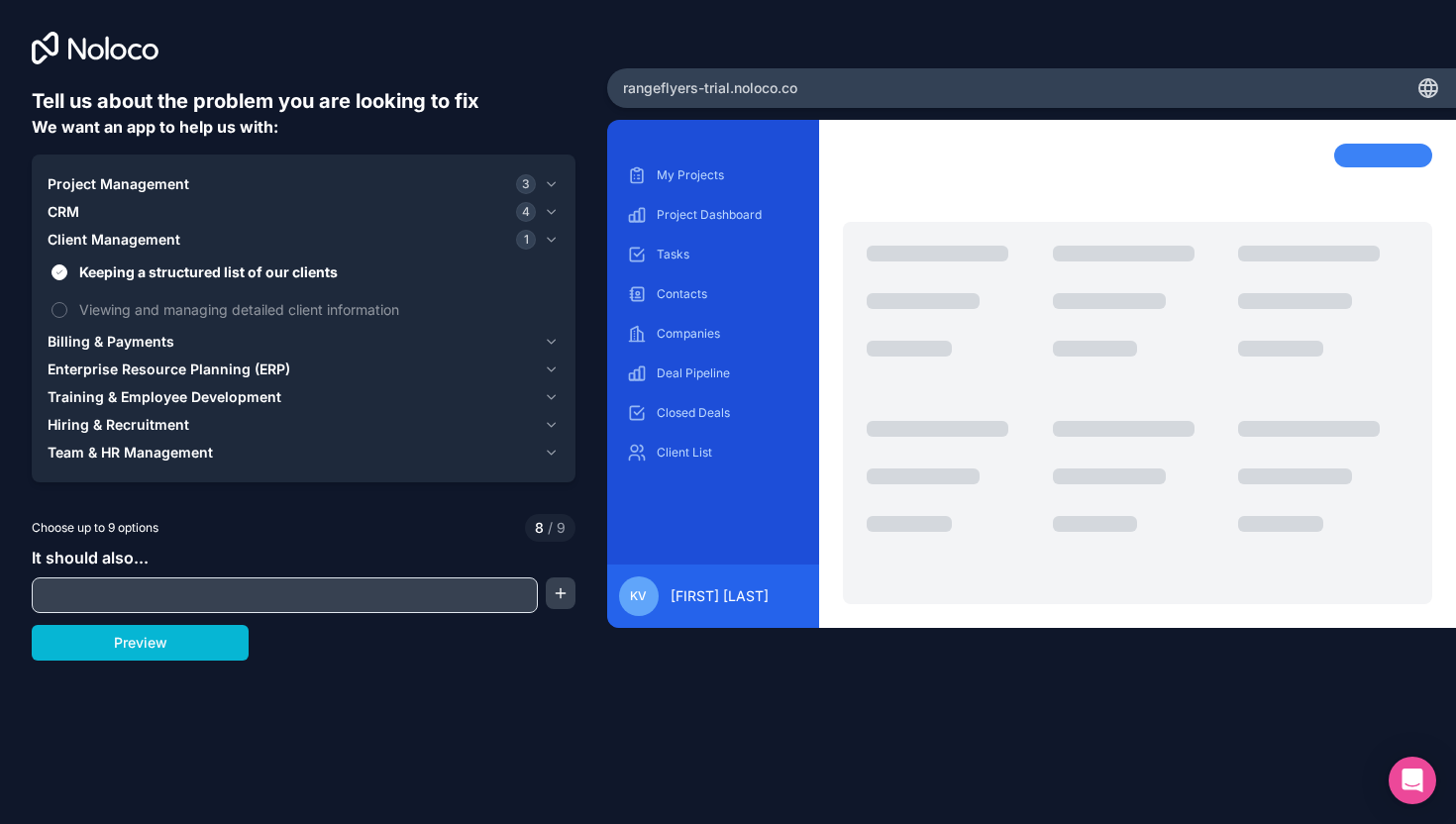 drag, startPoint x: 58, startPoint y: 302, endPoint x: 55, endPoint y: 350, distance: 48.09366 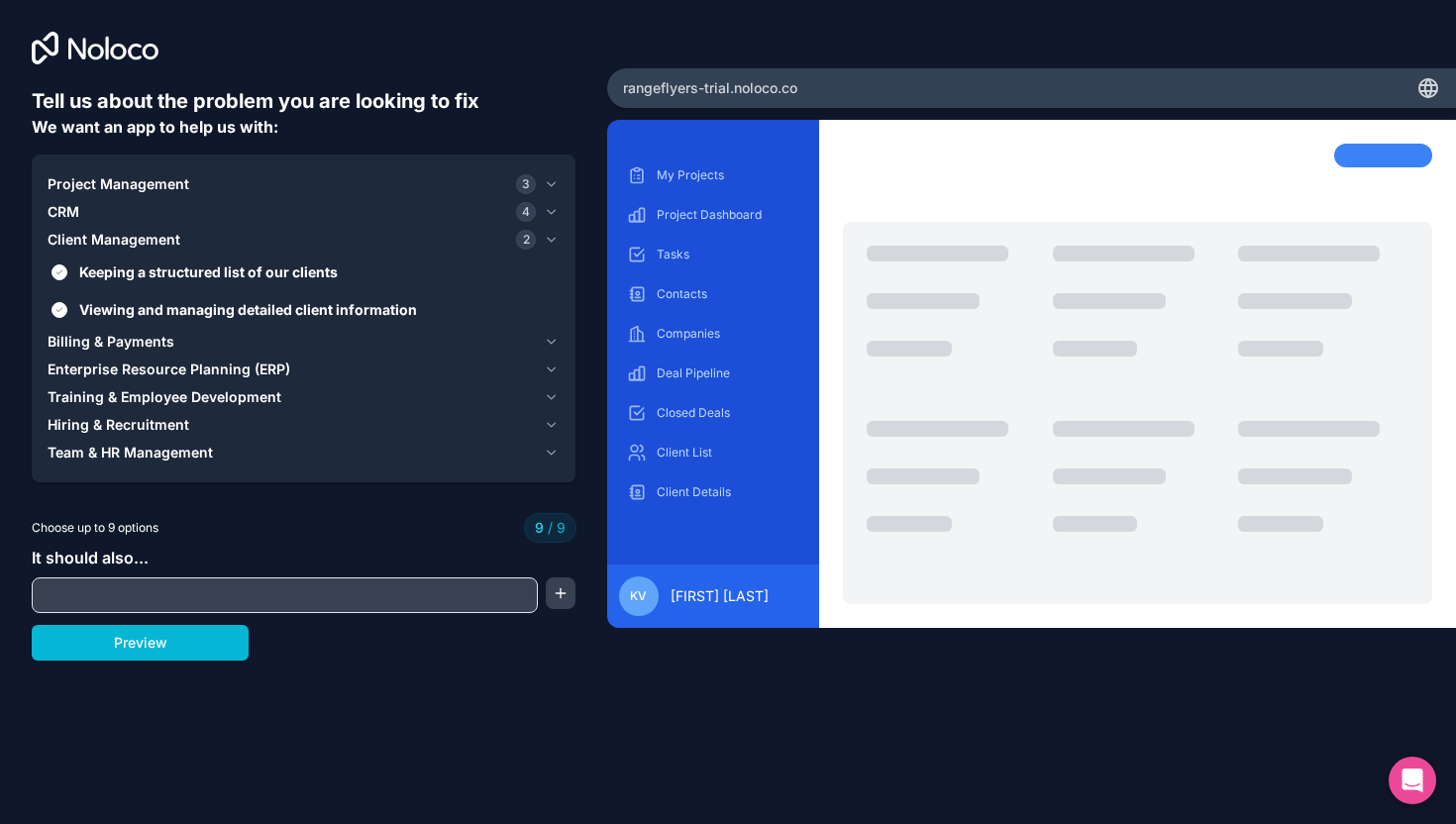 click on "Billing & Payments" at bounding box center [111, 342] 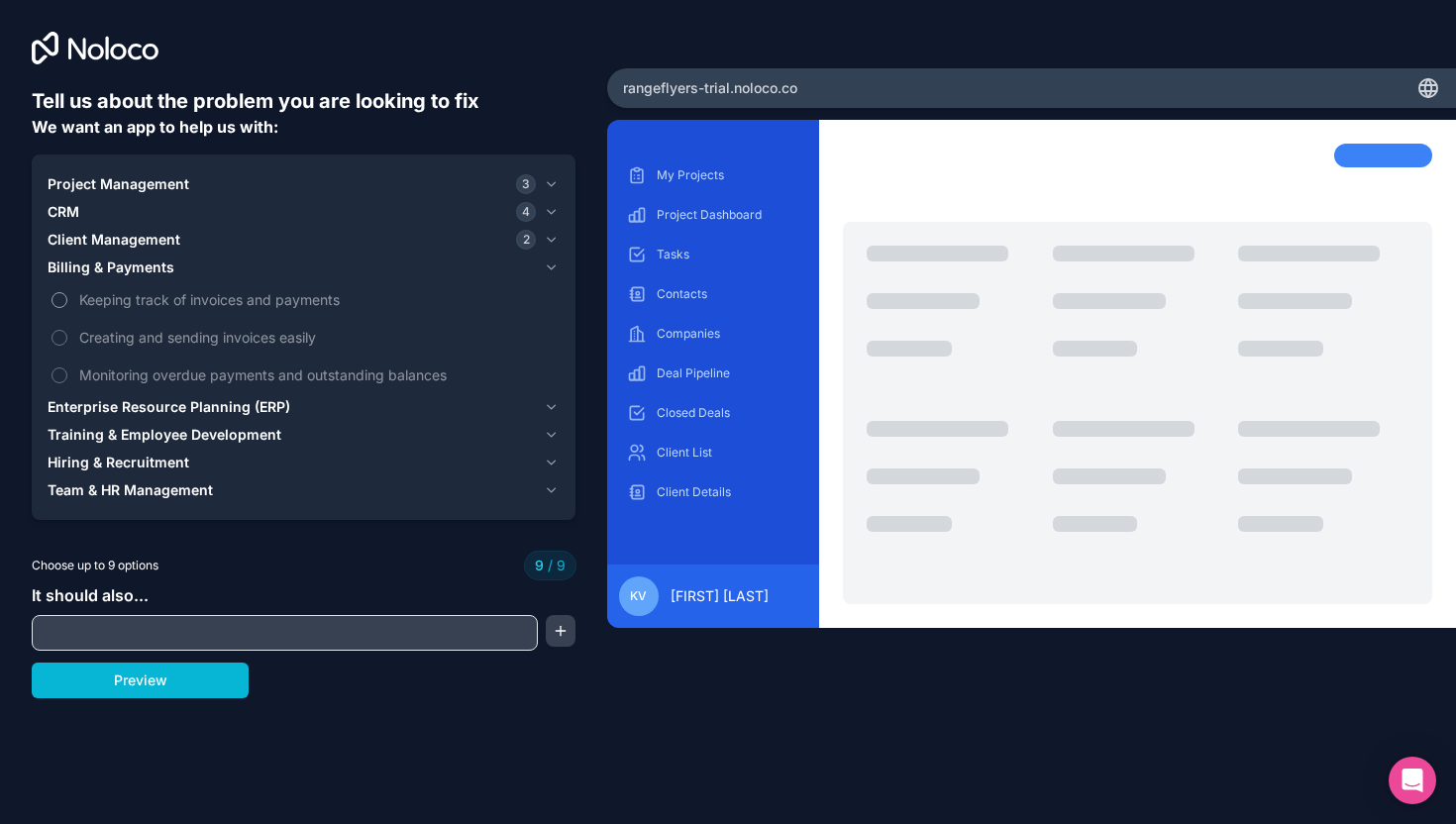 click on "Keeping track of invoices and payments" at bounding box center [303, 299] 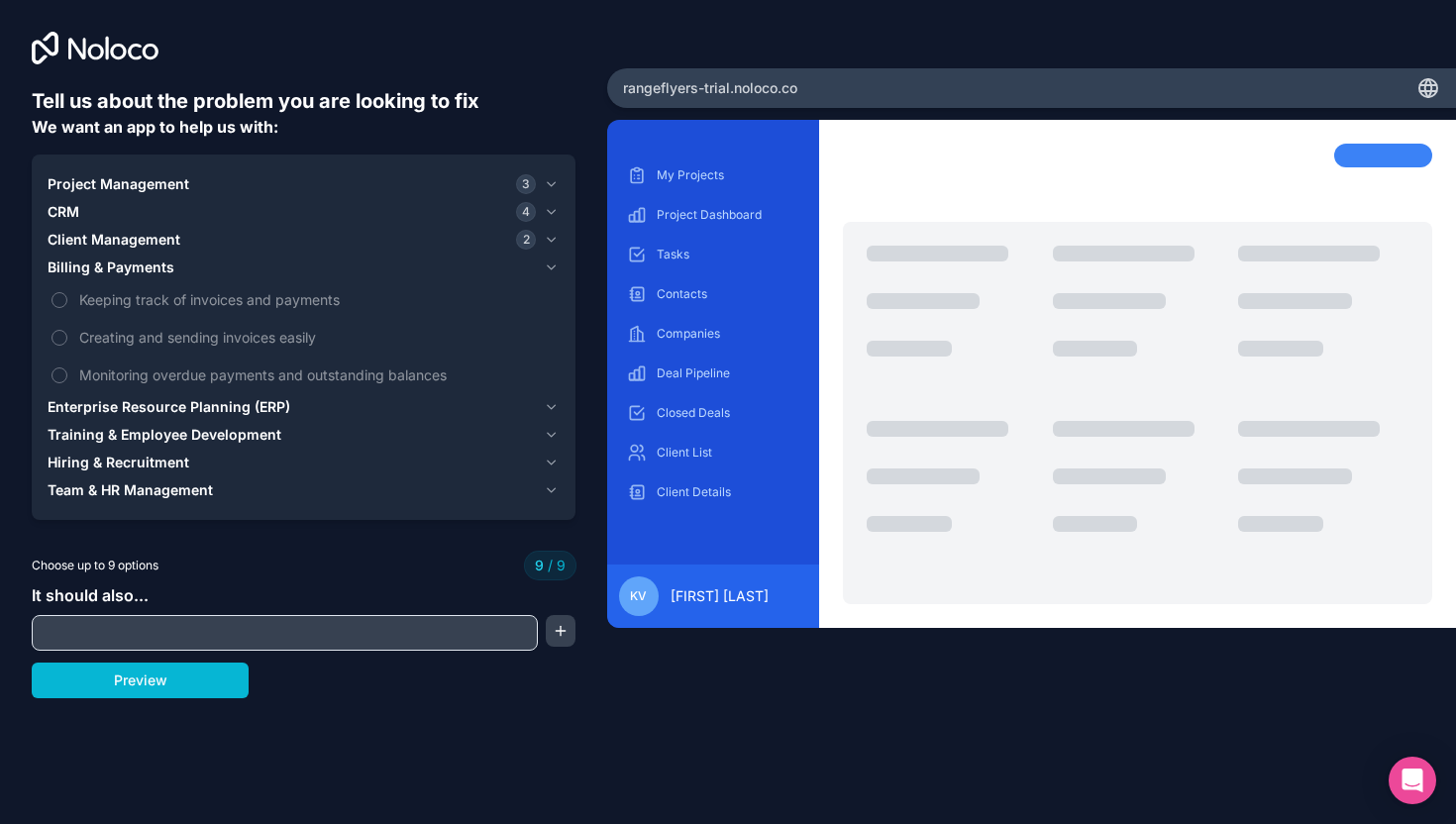 click on "Billing & Payments" at bounding box center (111, 267) 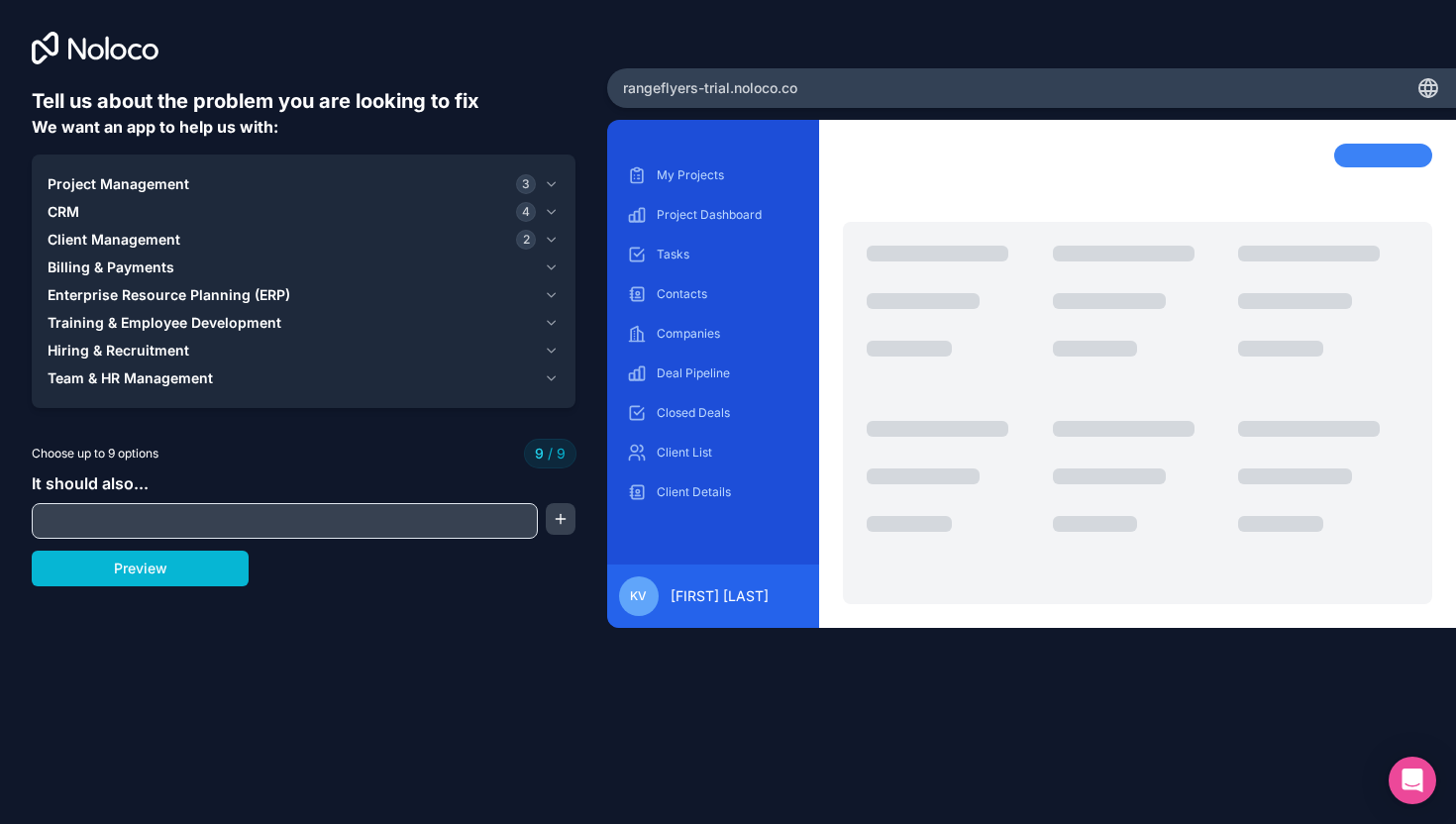 click on "Project Management" at bounding box center (118, 184) 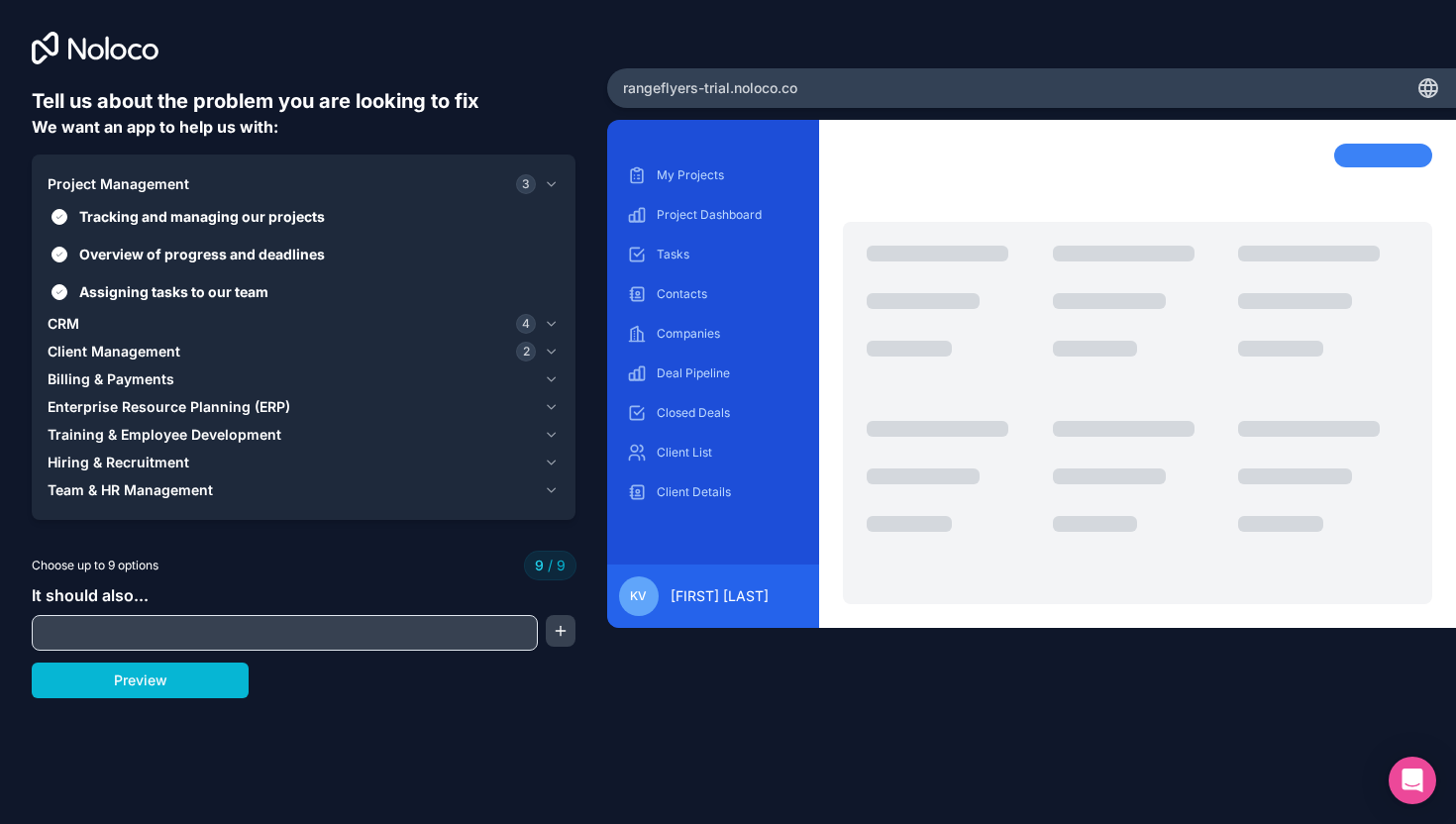 click on "CRM" at bounding box center (63, 324) 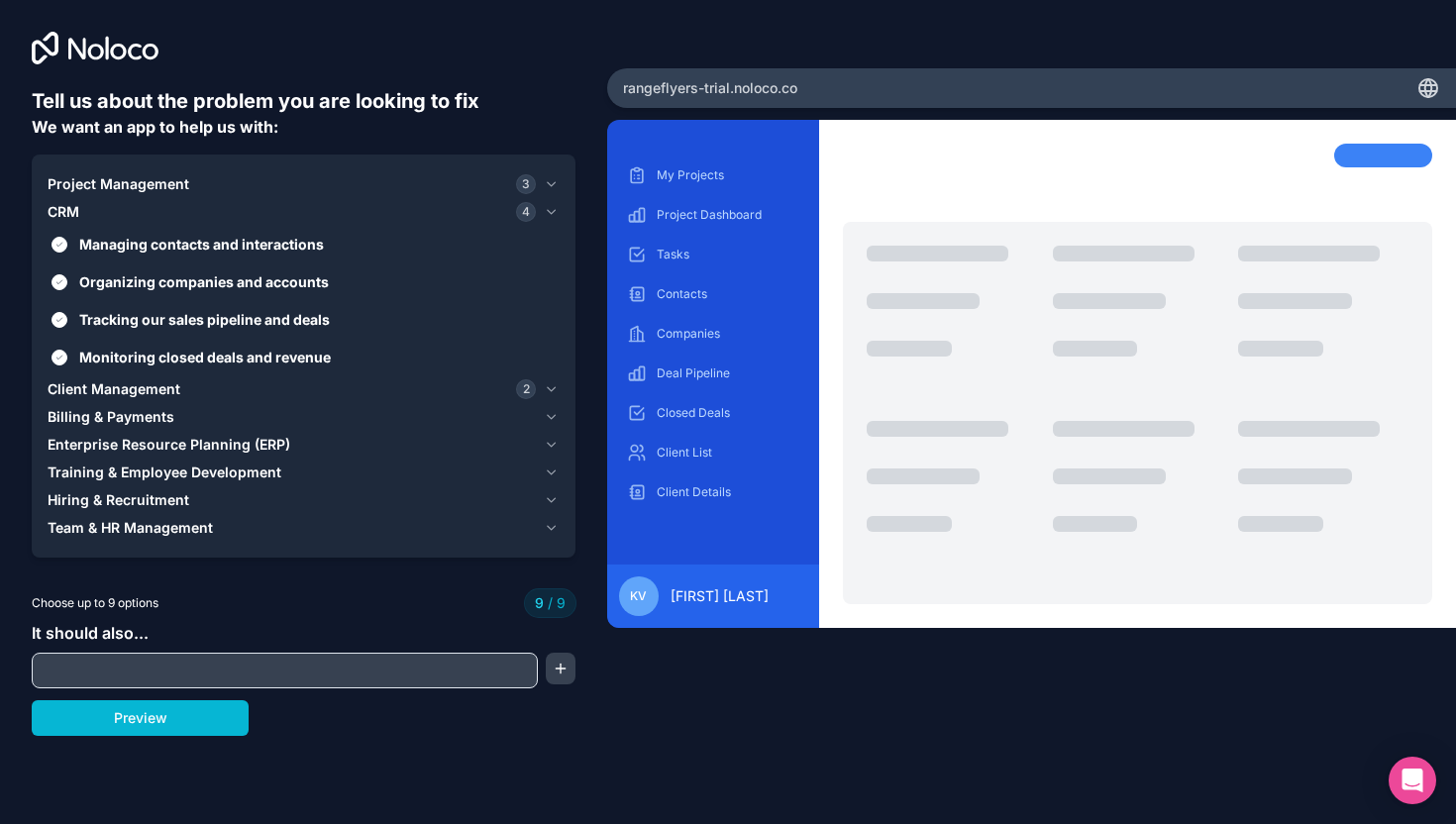 click on "Client Management" at bounding box center [114, 389] 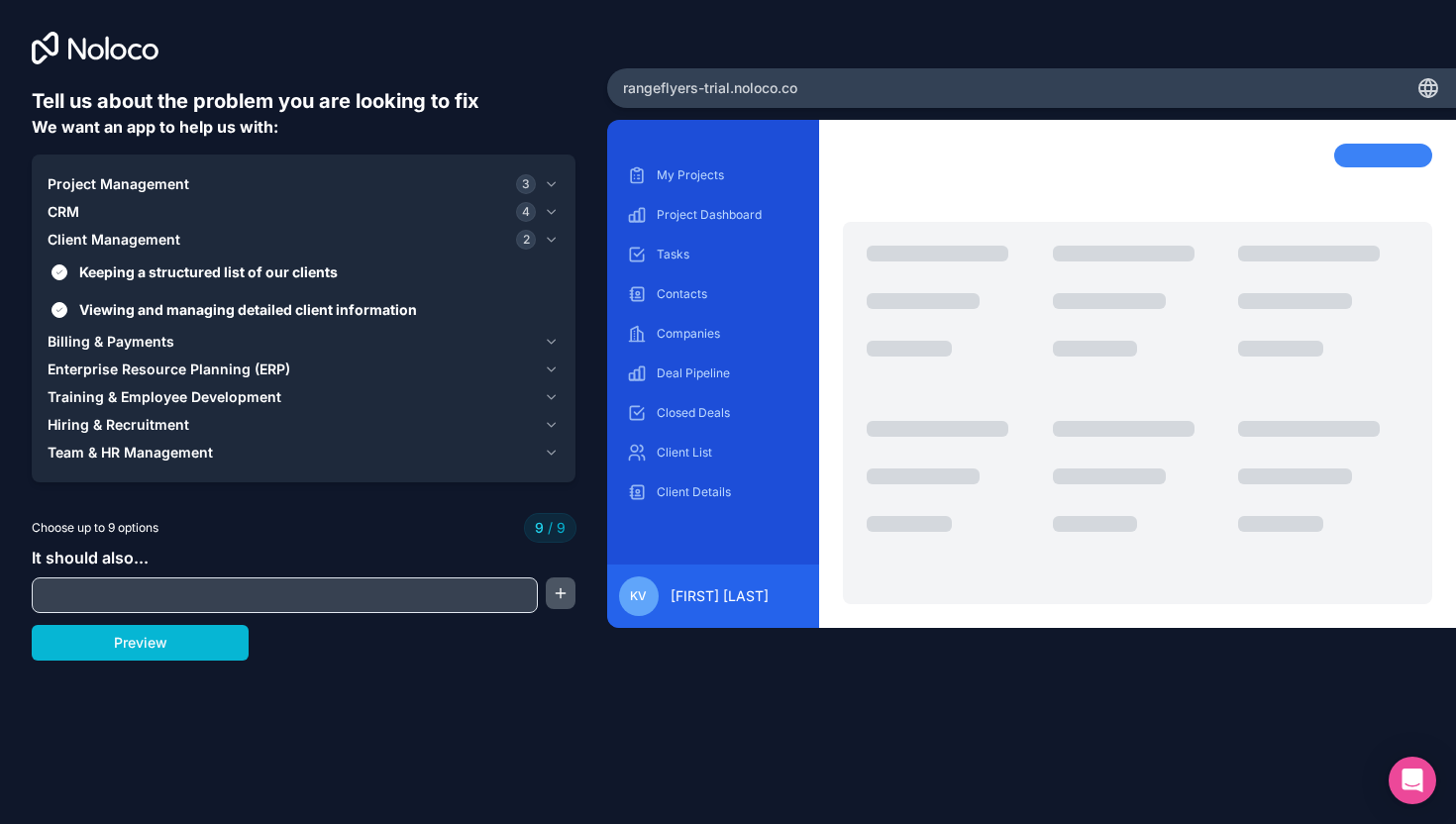 click at bounding box center (561, 593) 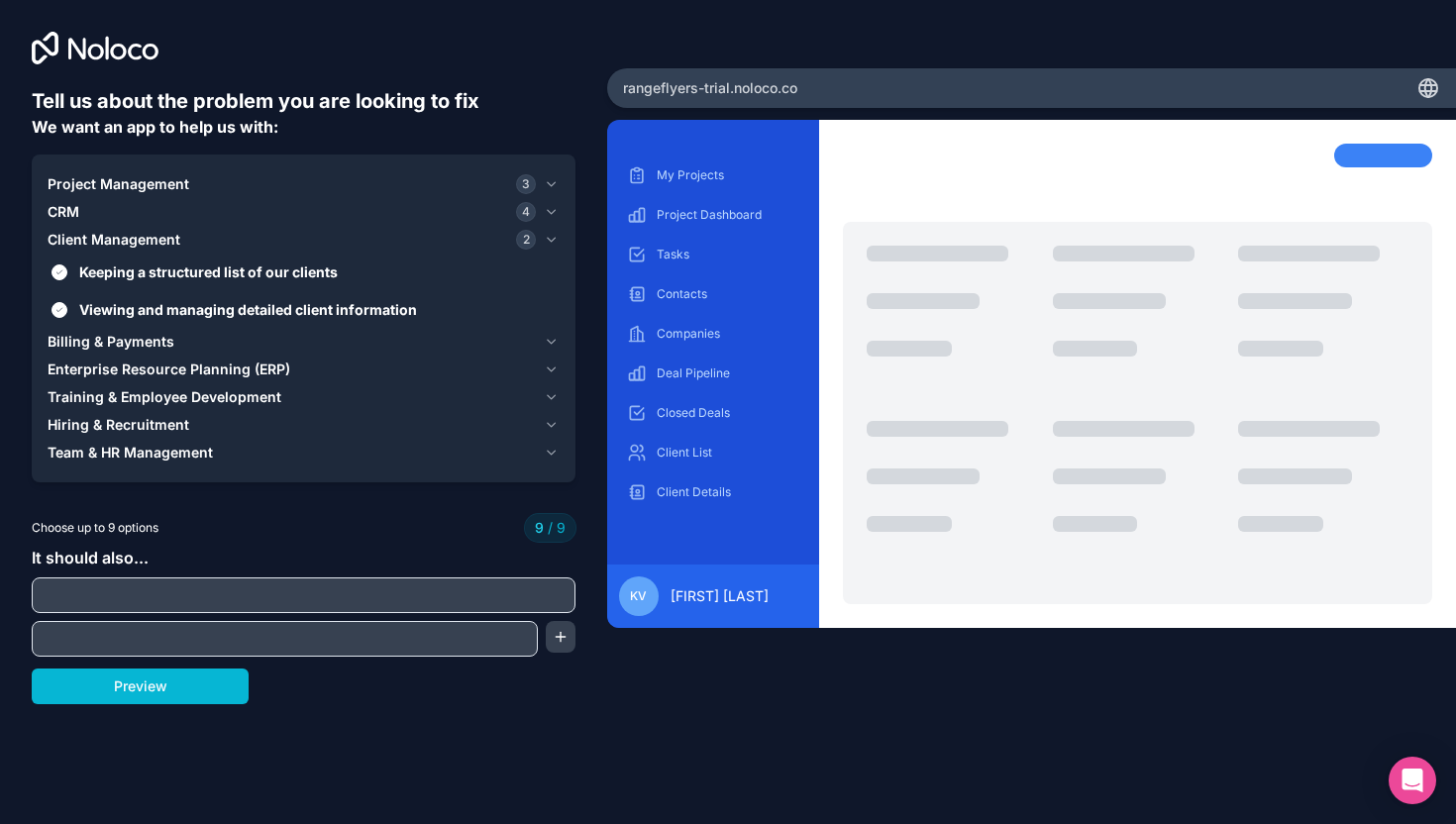 click at bounding box center [303, 595] 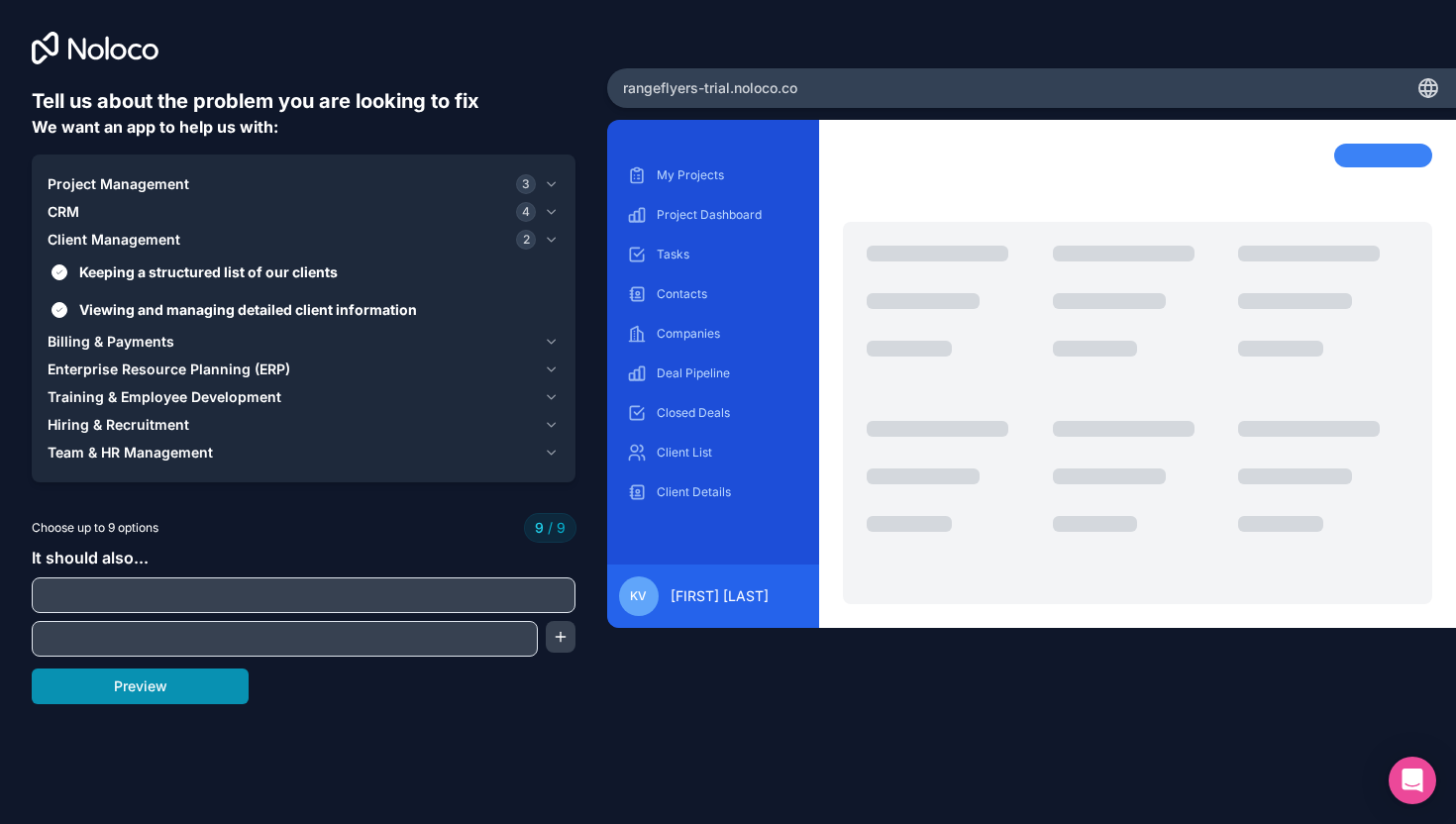 click on "Preview" at bounding box center (140, 686) 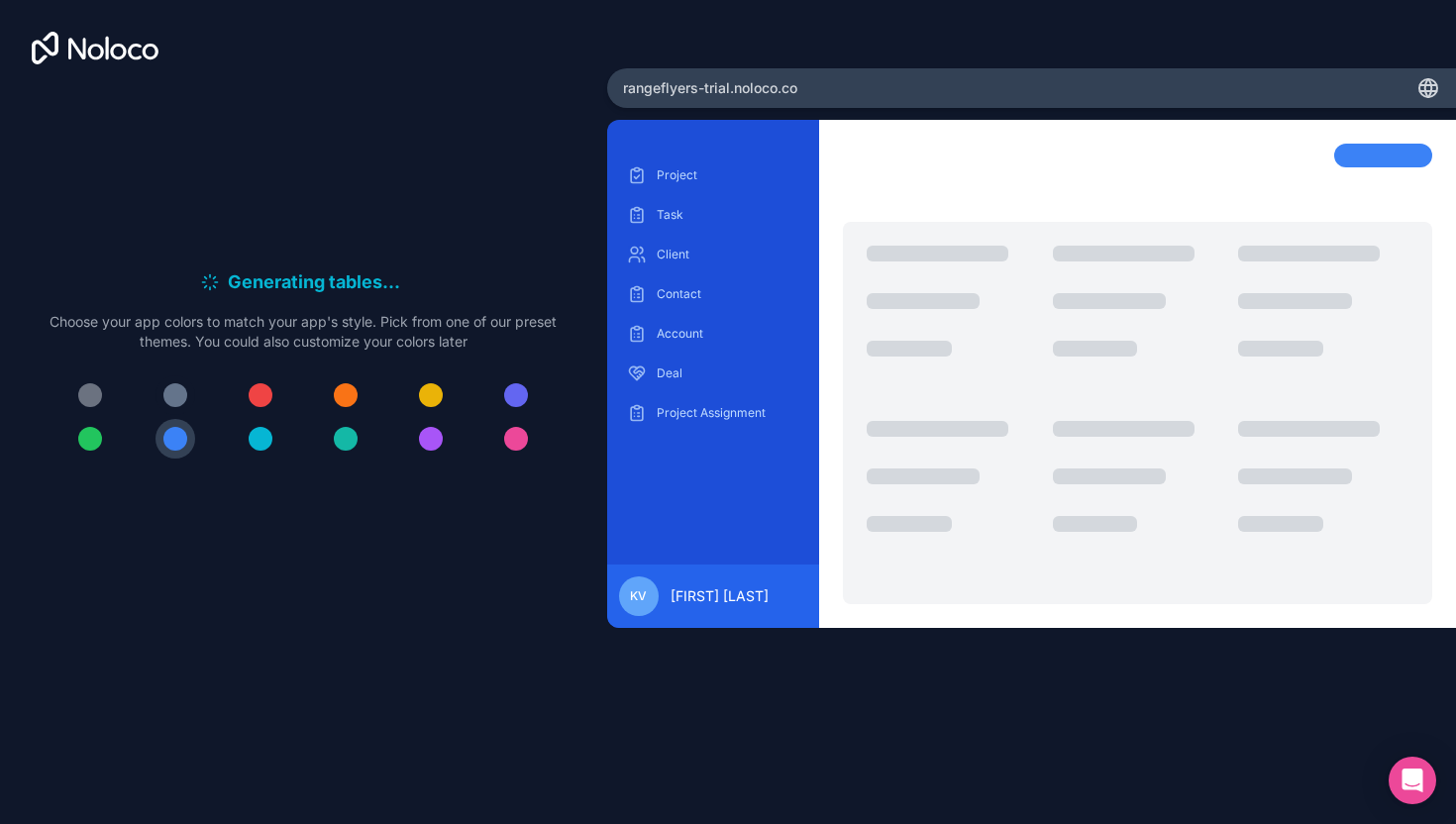 click at bounding box center (175, 395) 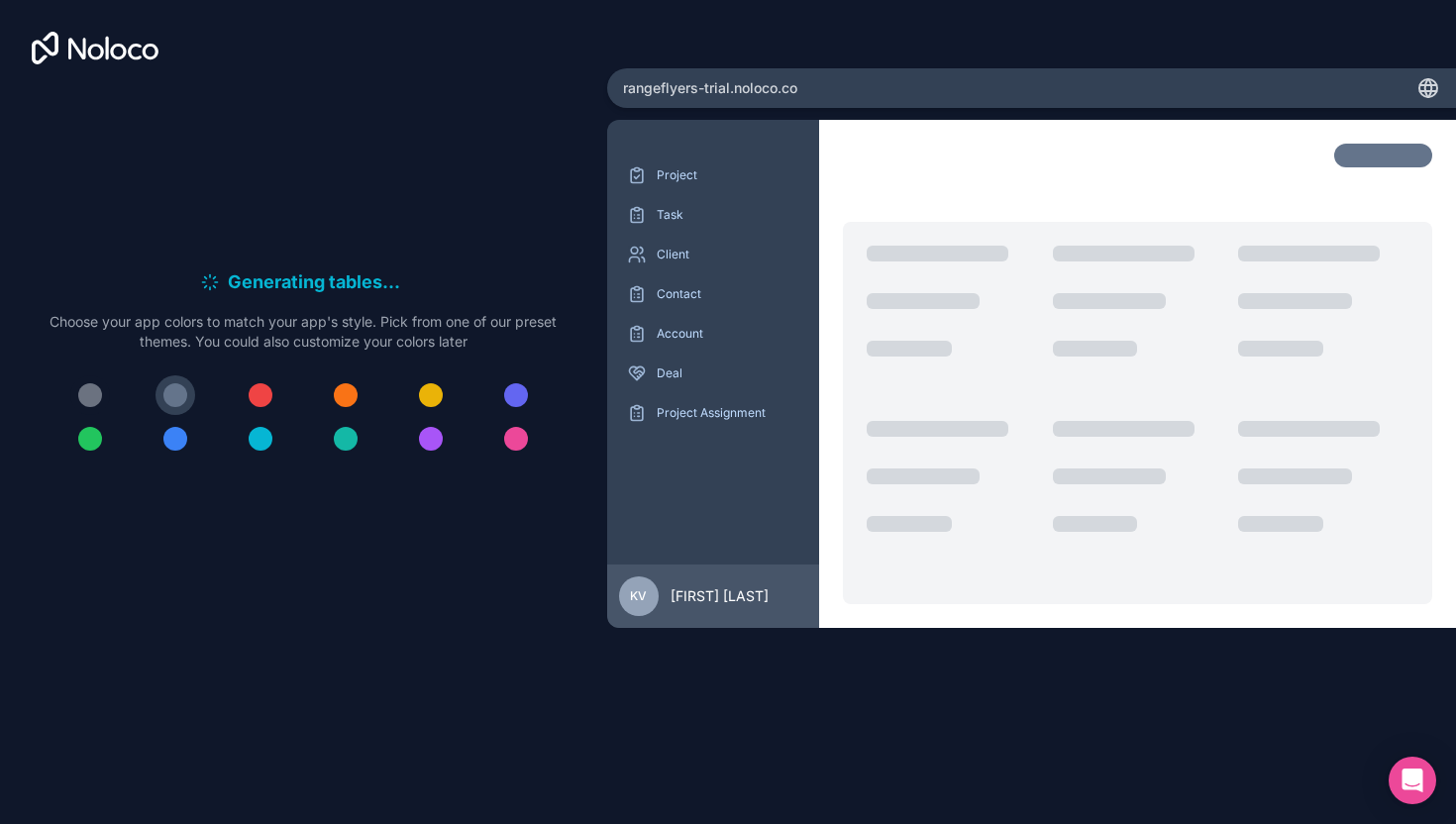 click at bounding box center [90, 395] 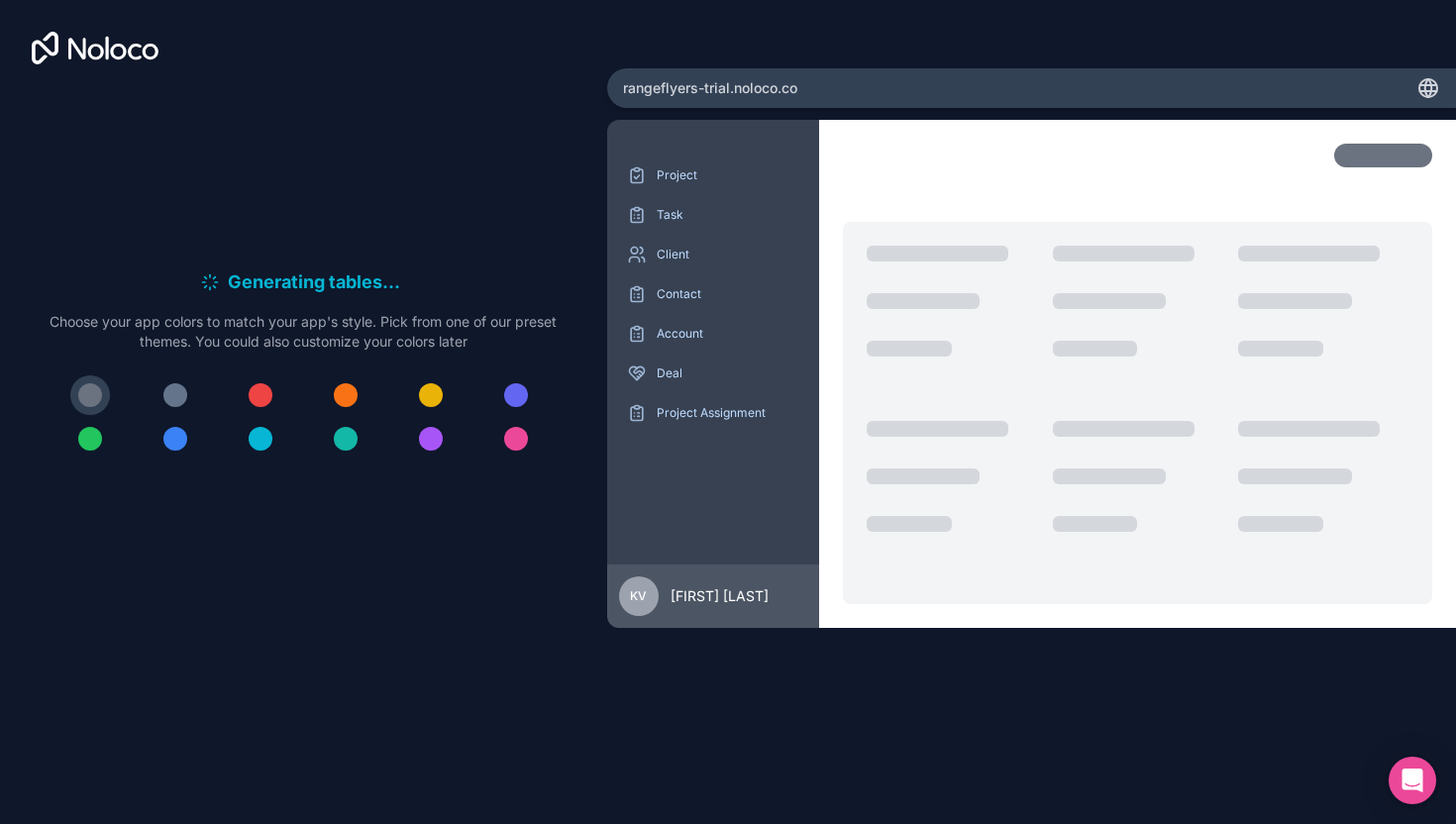 click at bounding box center [175, 439] 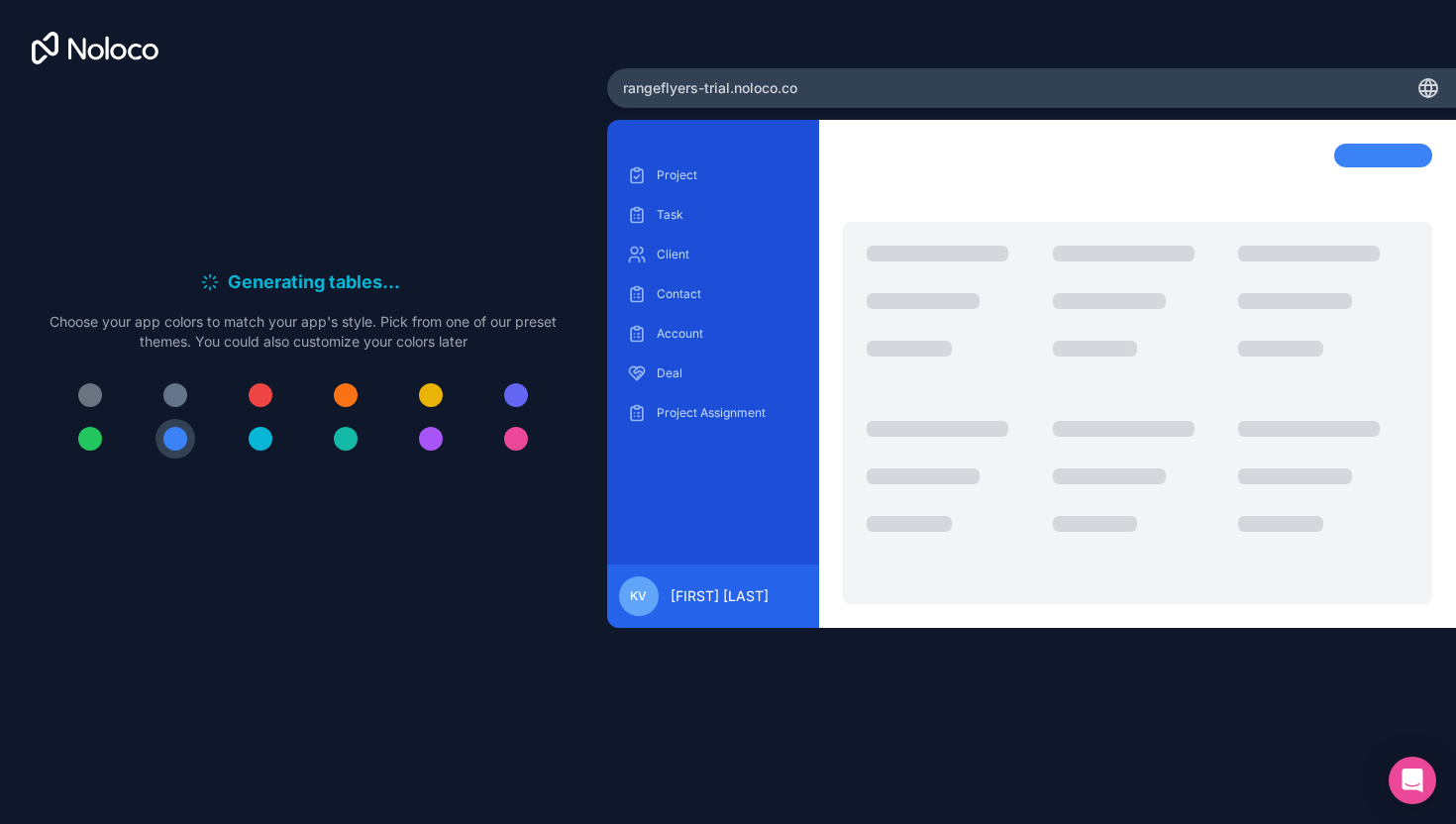 click at bounding box center (516, 395) 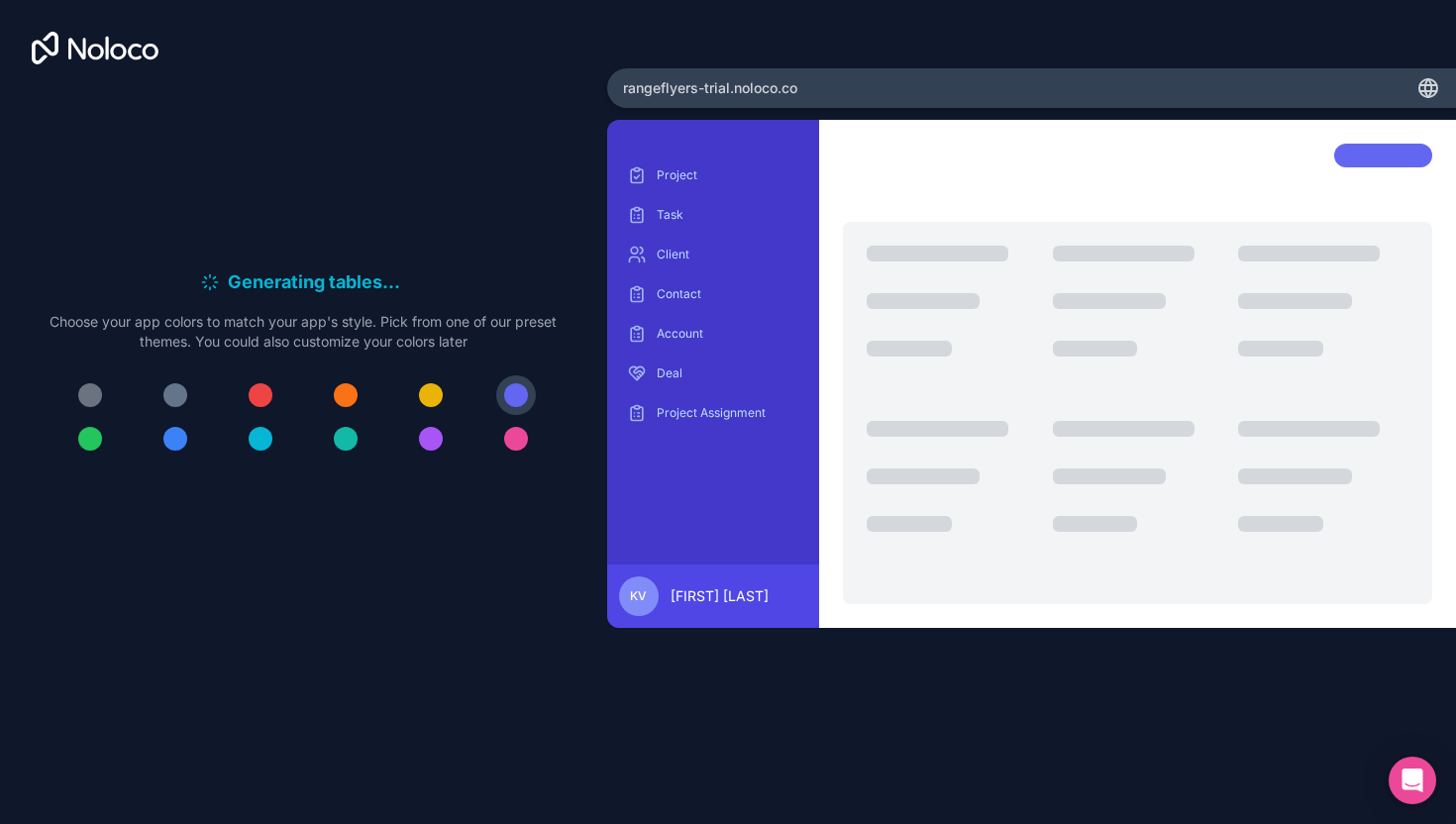 click at bounding box center (90, 439) 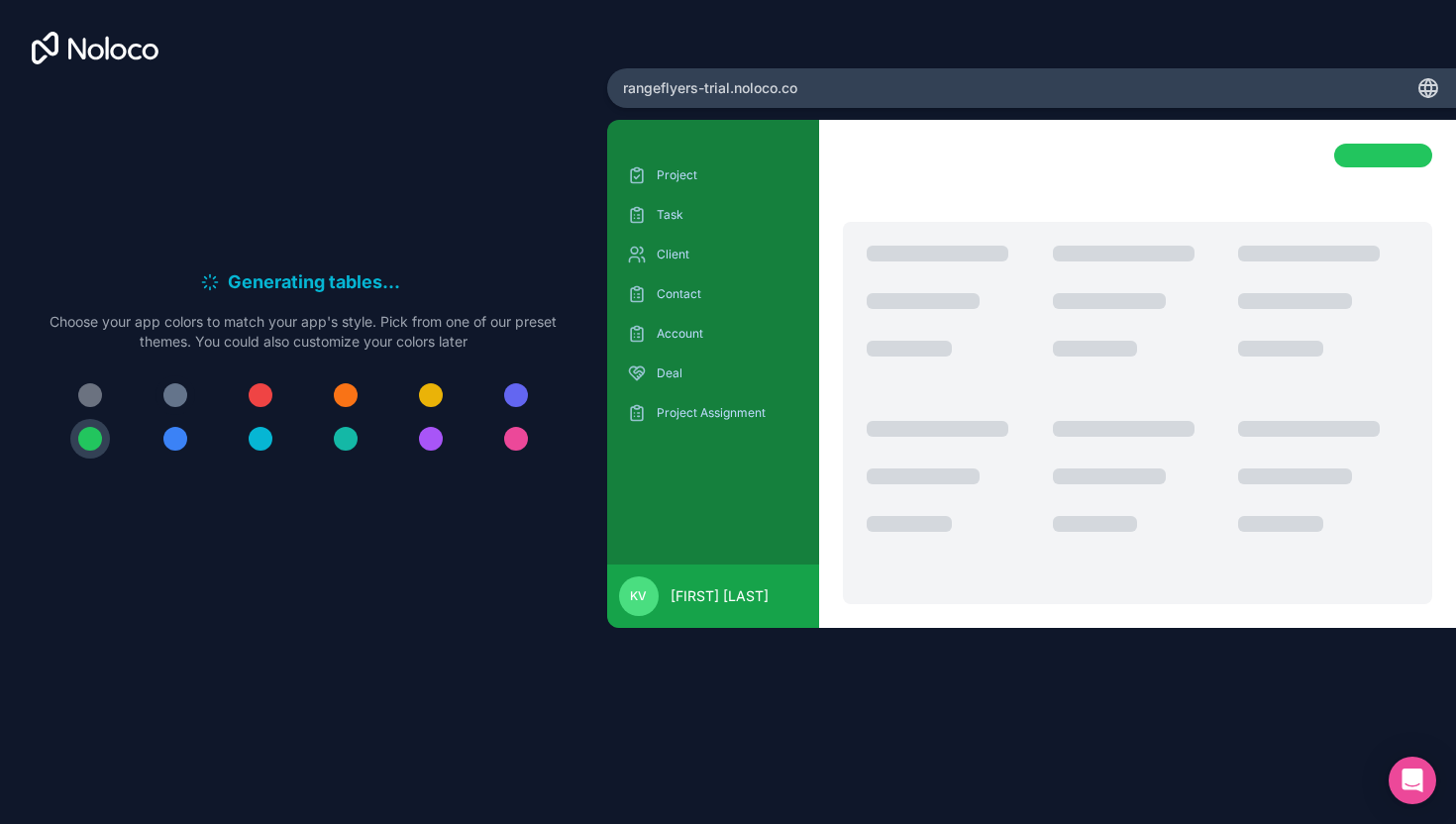 click at bounding box center [175, 395] 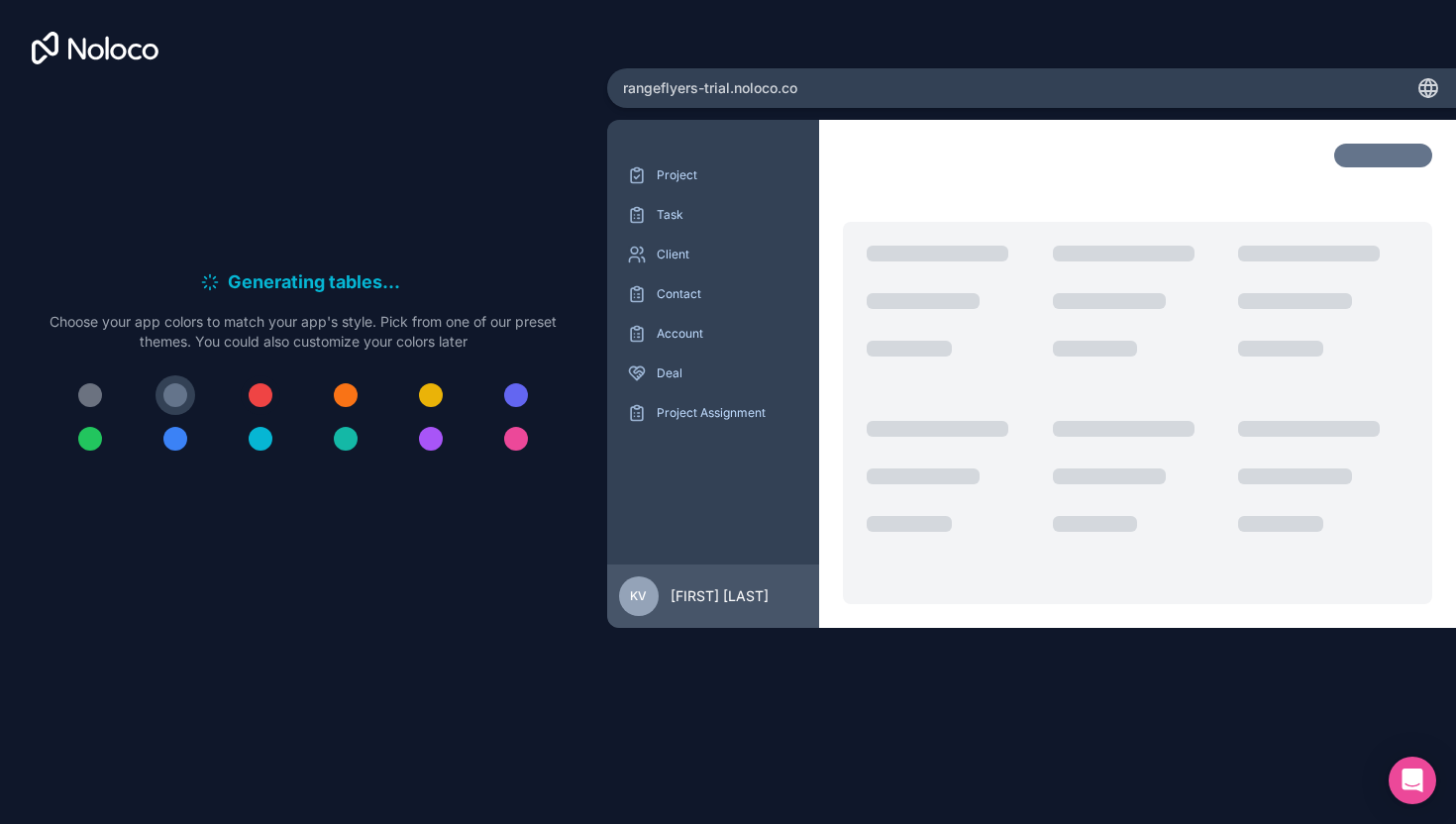 click at bounding box center (260, 395) 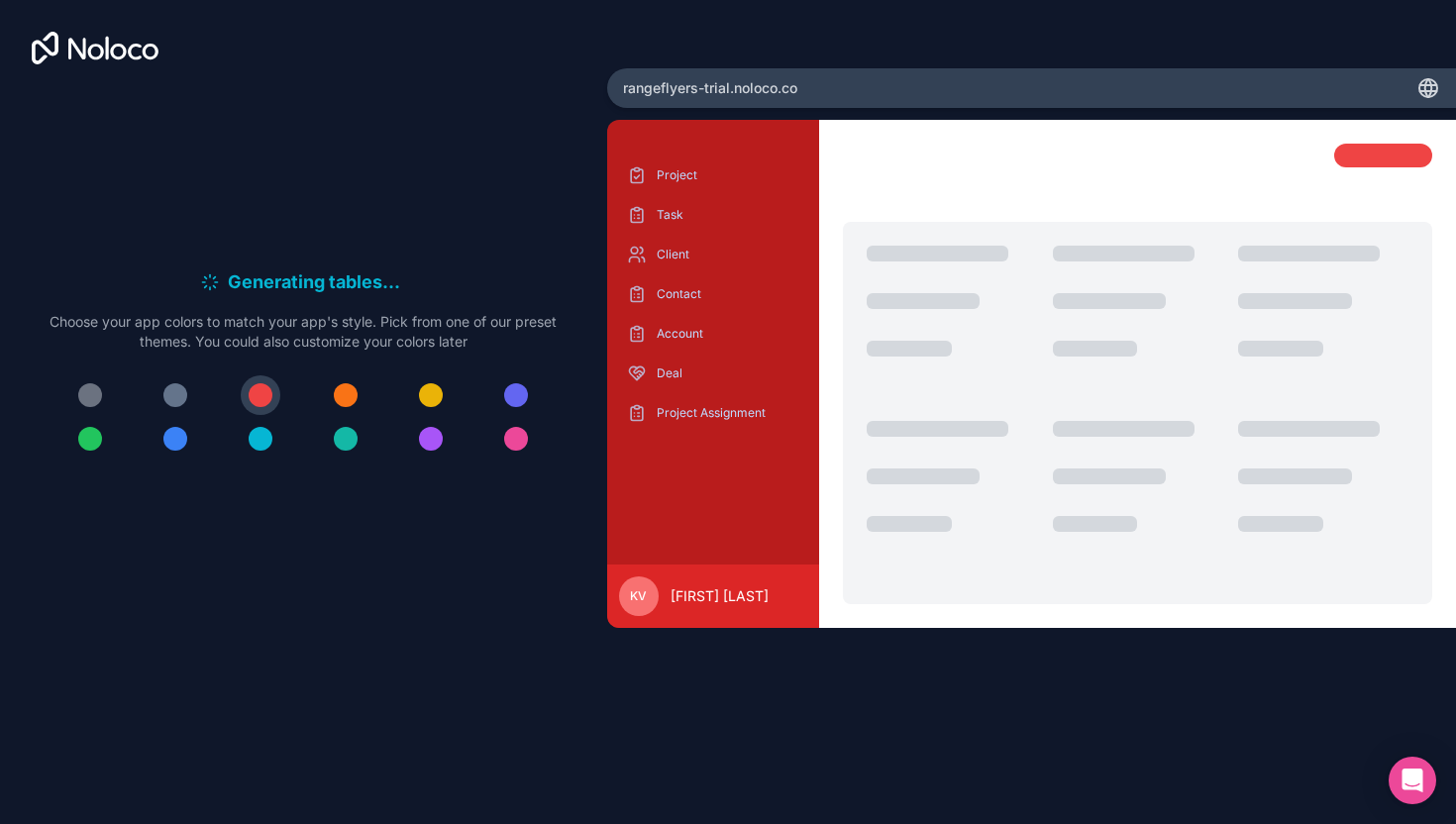 drag, startPoint x: 340, startPoint y: 396, endPoint x: 392, endPoint y: 393, distance: 52.08647 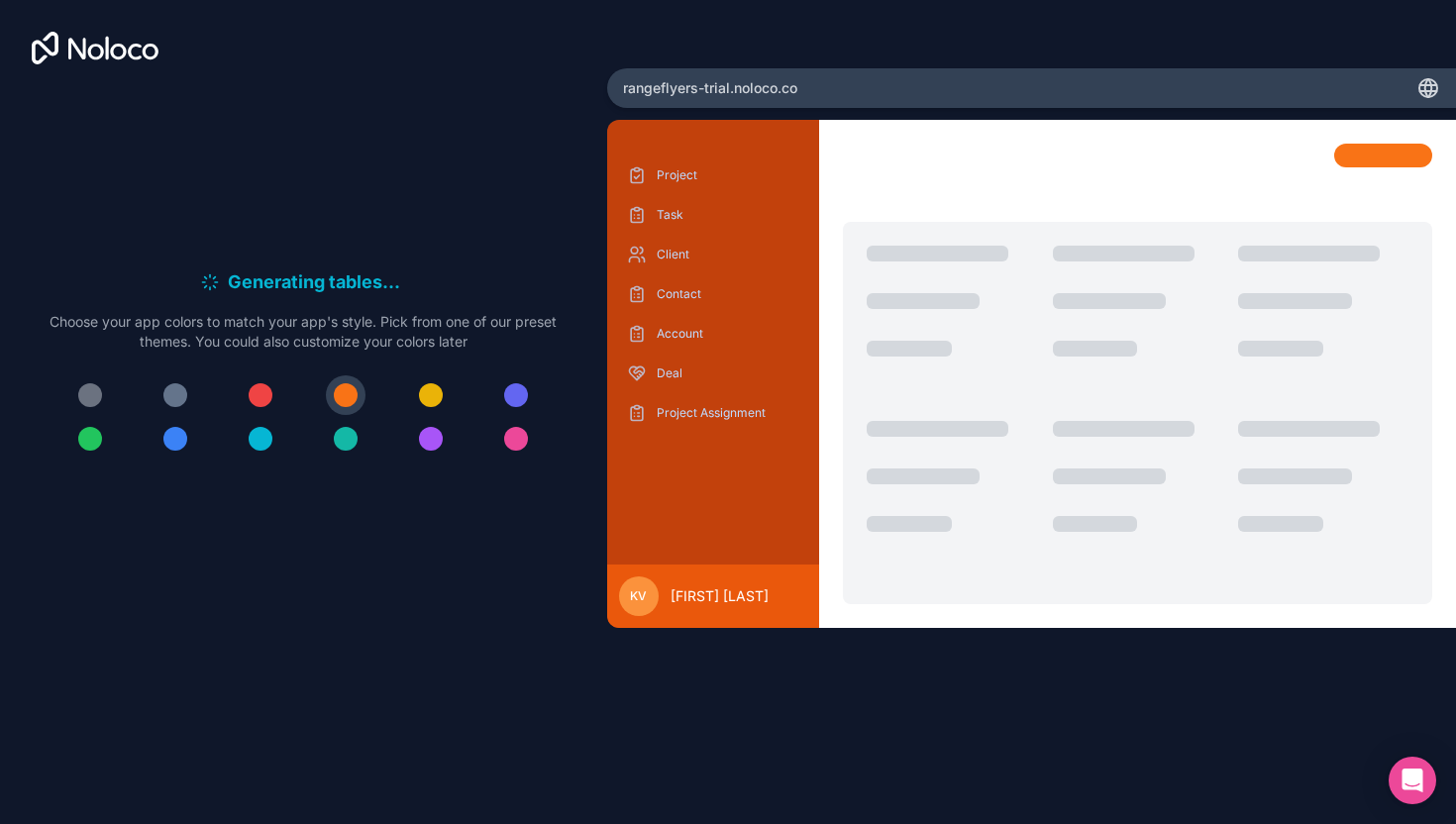 click at bounding box center (303, 417) 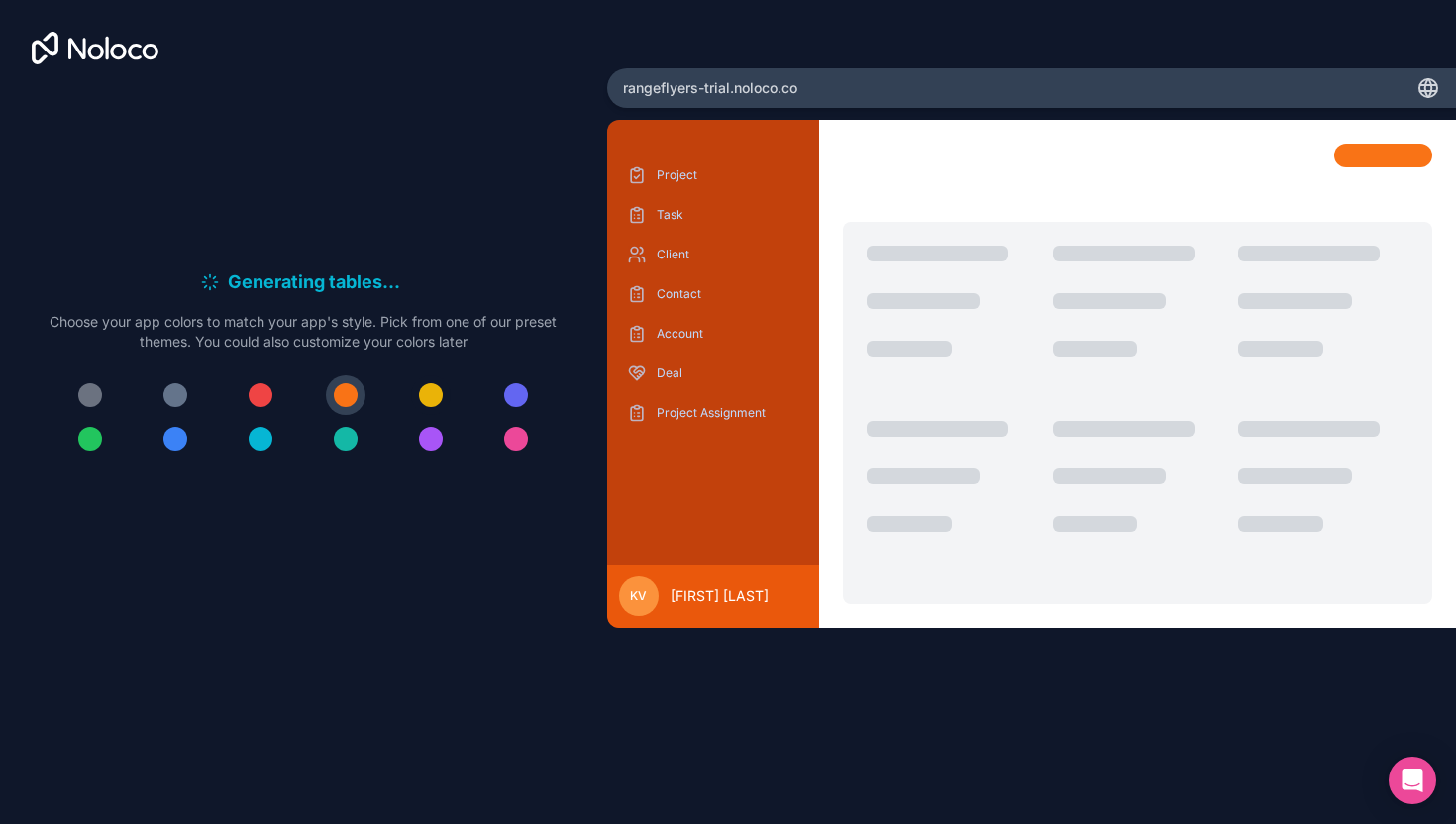click at bounding box center (431, 395) 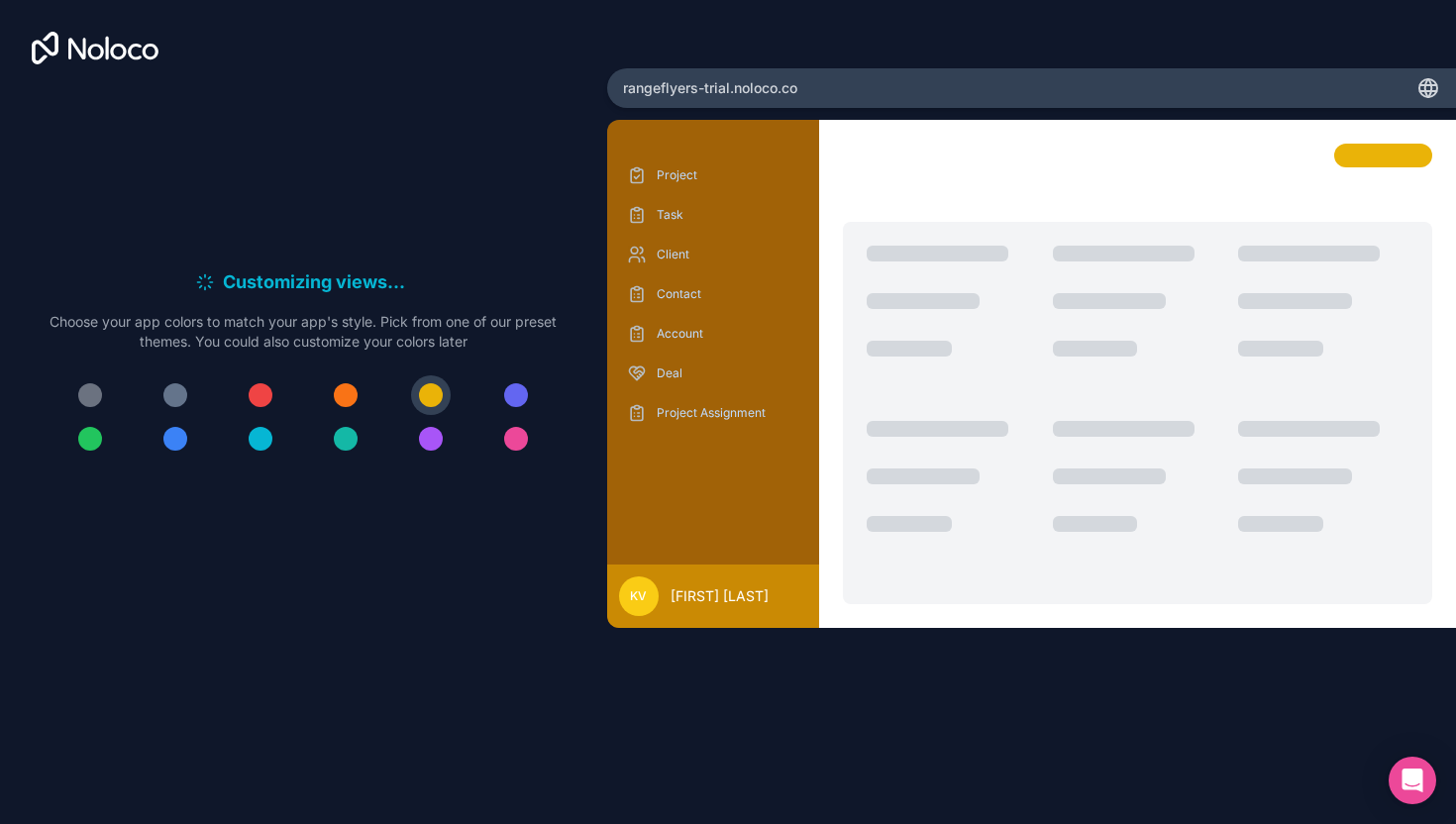 click on "KV" at bounding box center (639, 596) 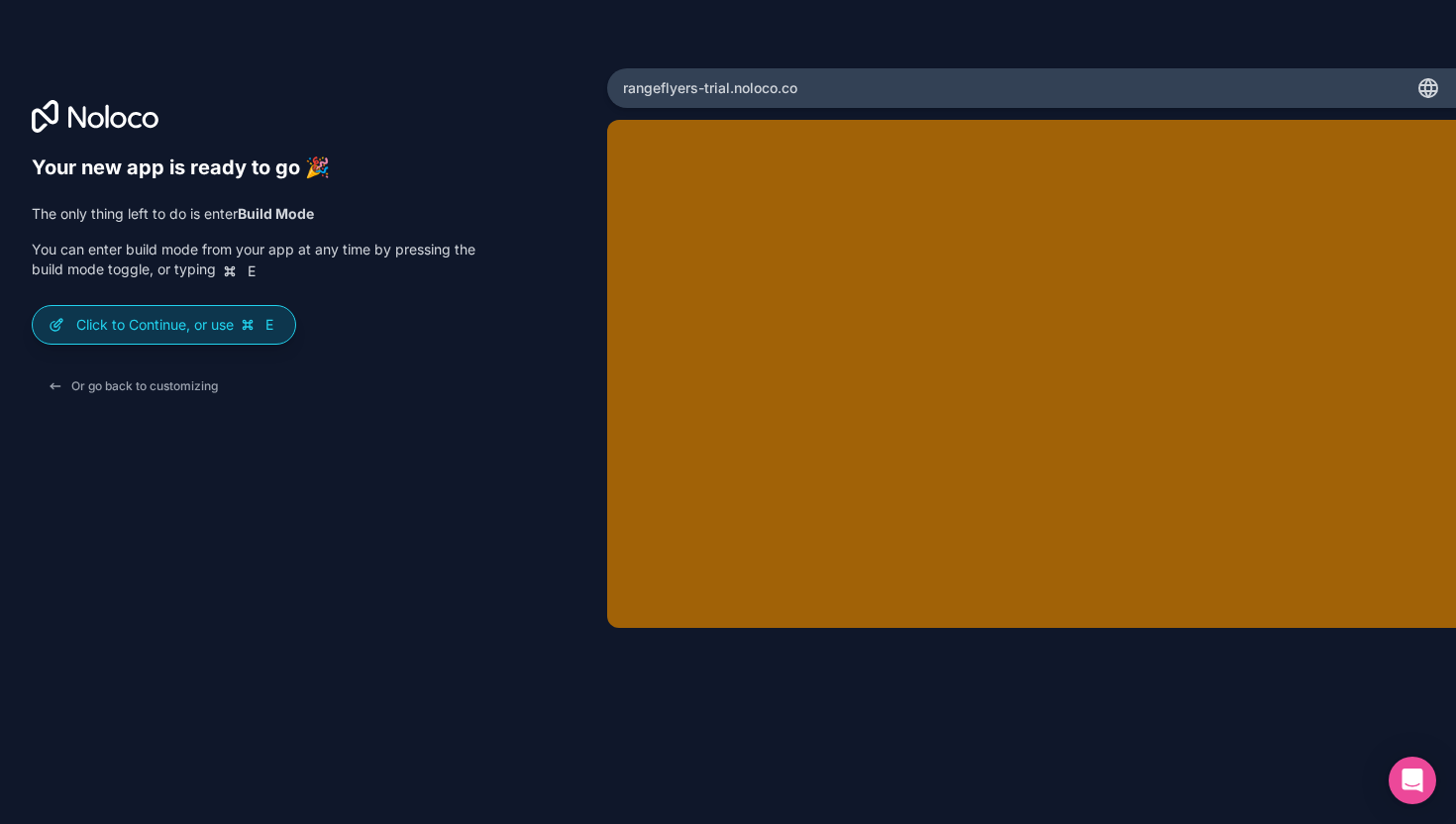 click on "Click to Continue, or use  E" at bounding box center (177, 325) 